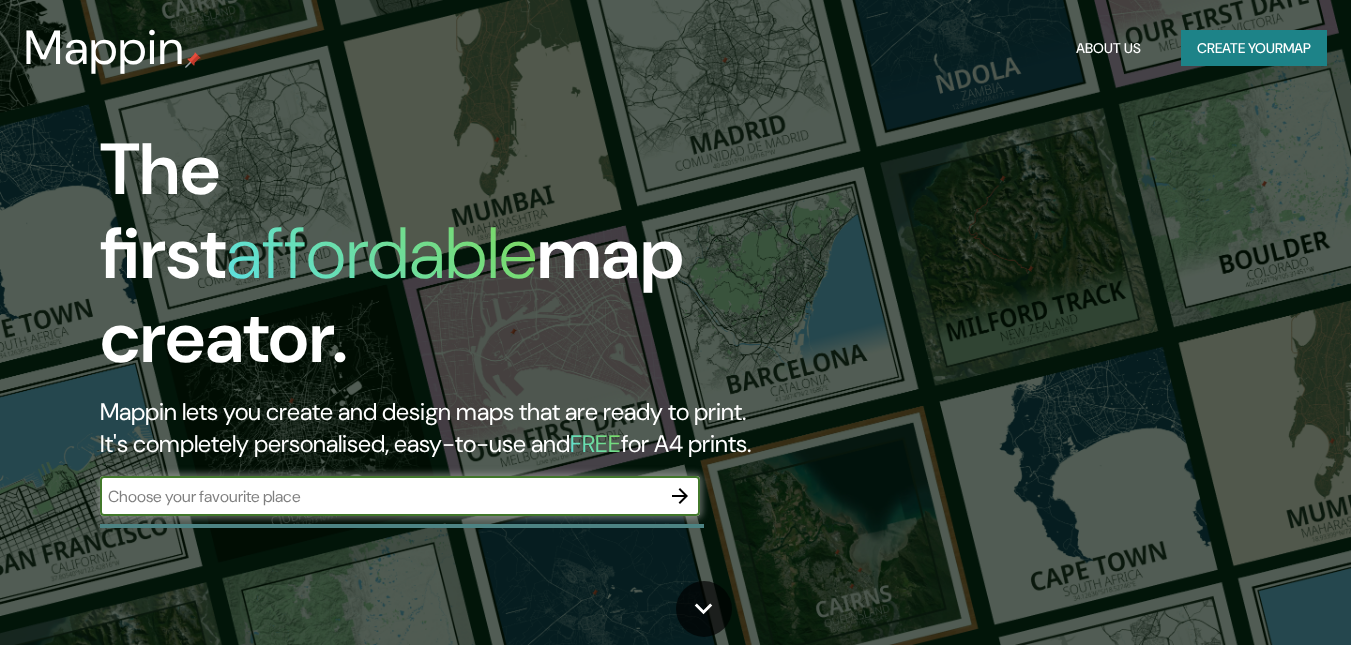 scroll, scrollTop: 0, scrollLeft: 0, axis: both 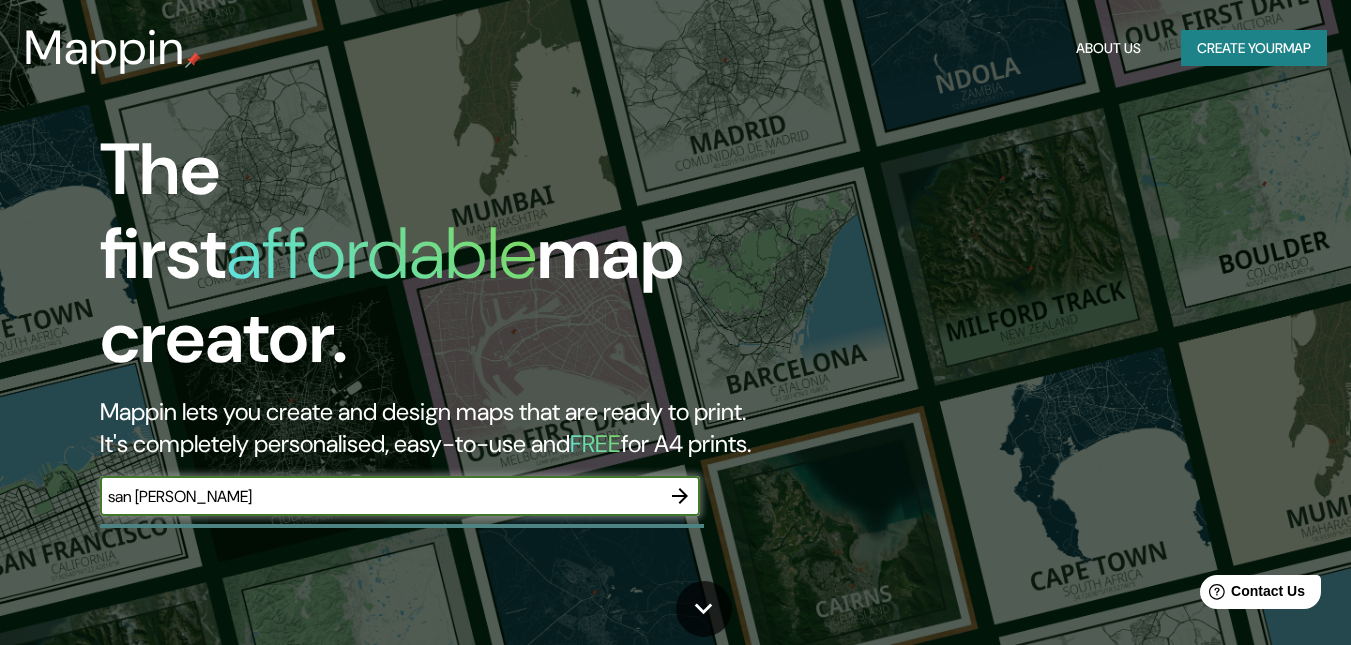 type on "san [PERSON_NAME]" 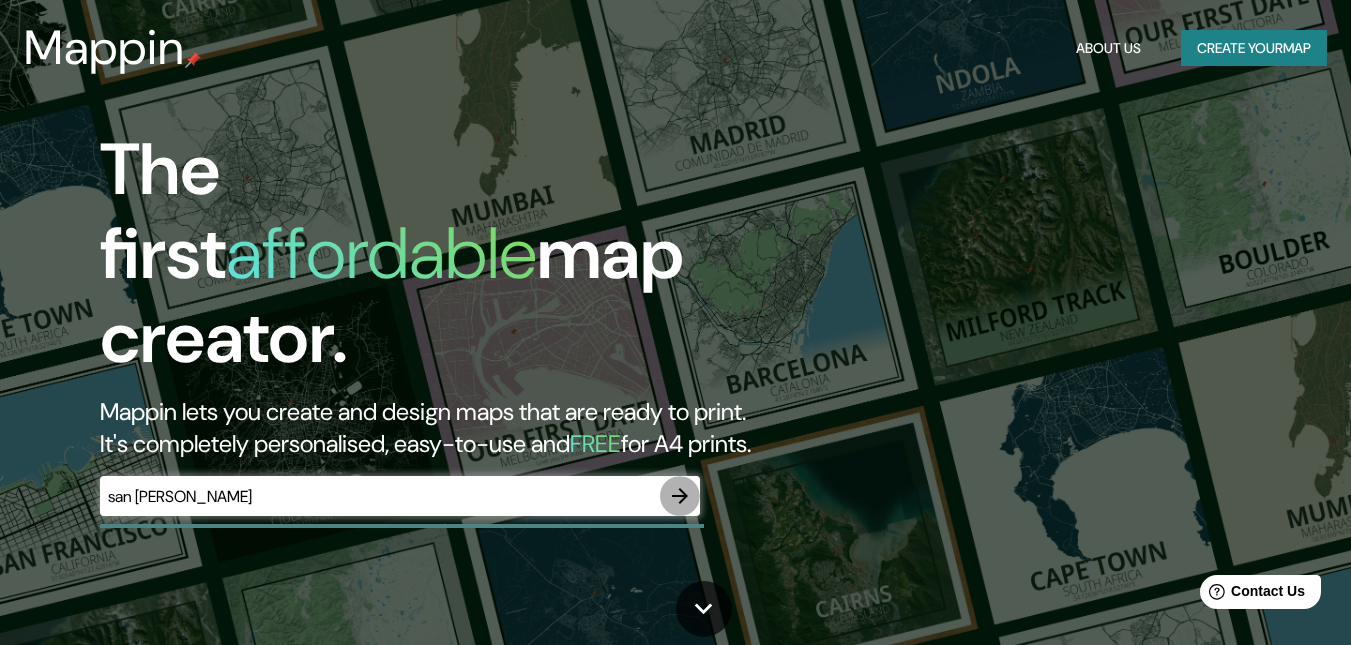 click 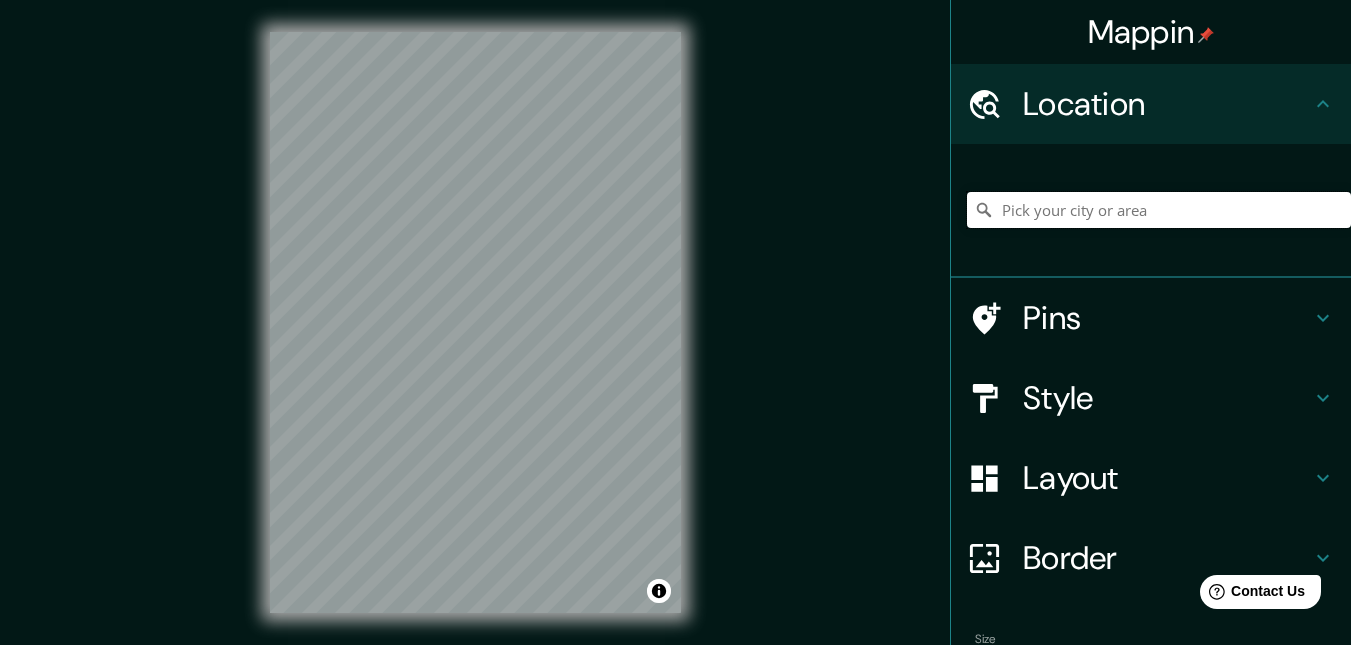click at bounding box center (1159, 210) 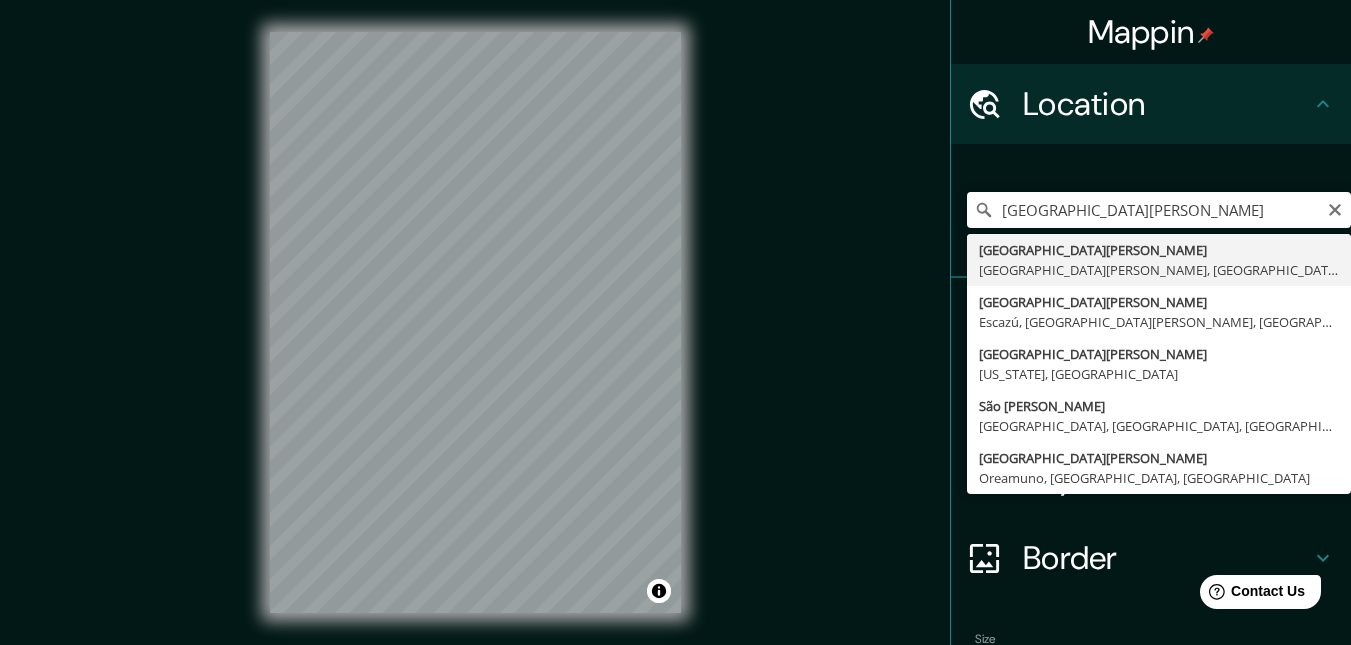 type on "[GEOGRAPHIC_DATA][PERSON_NAME], [GEOGRAPHIC_DATA][PERSON_NAME], [GEOGRAPHIC_DATA]" 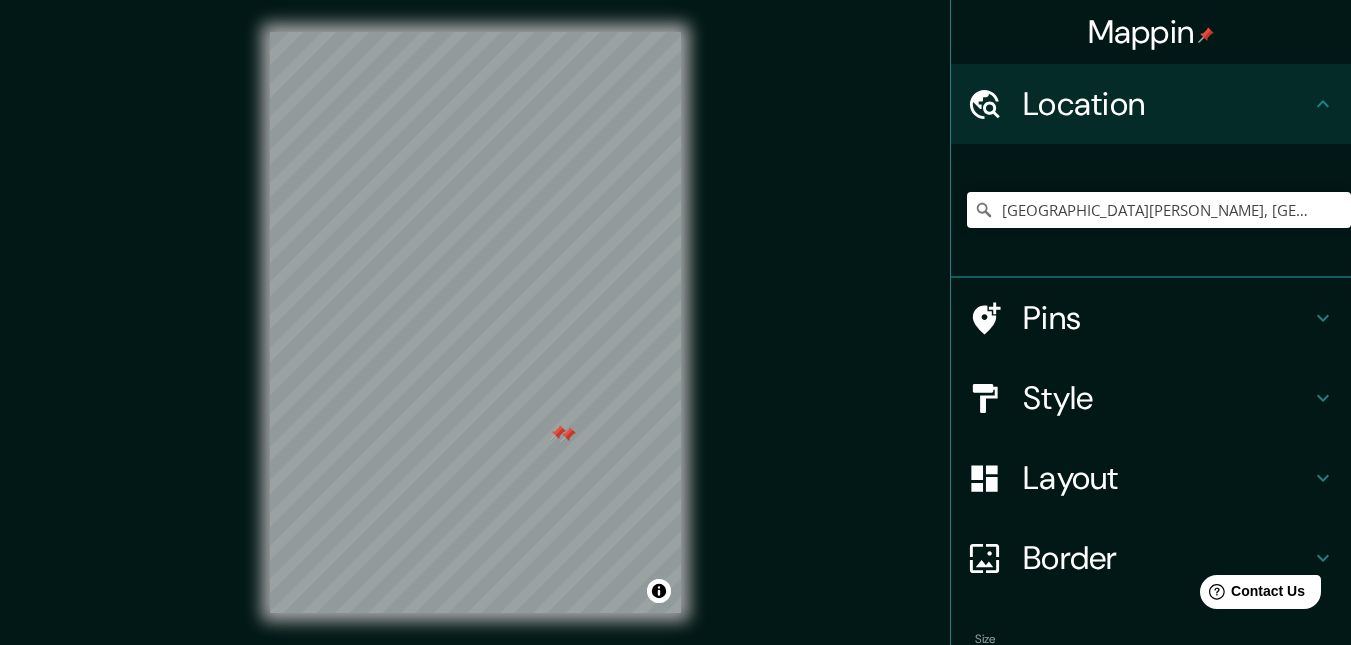 click on "Pins" at bounding box center (1167, 318) 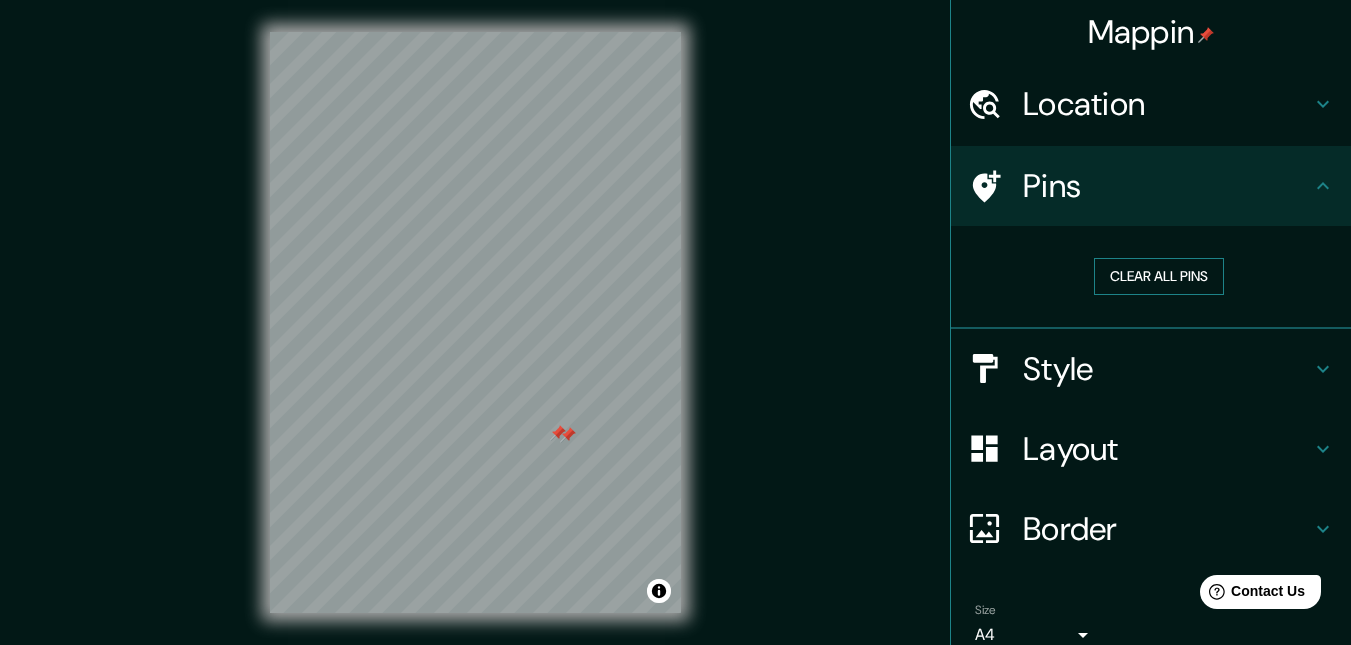 click on "Clear all pins" at bounding box center [1159, 276] 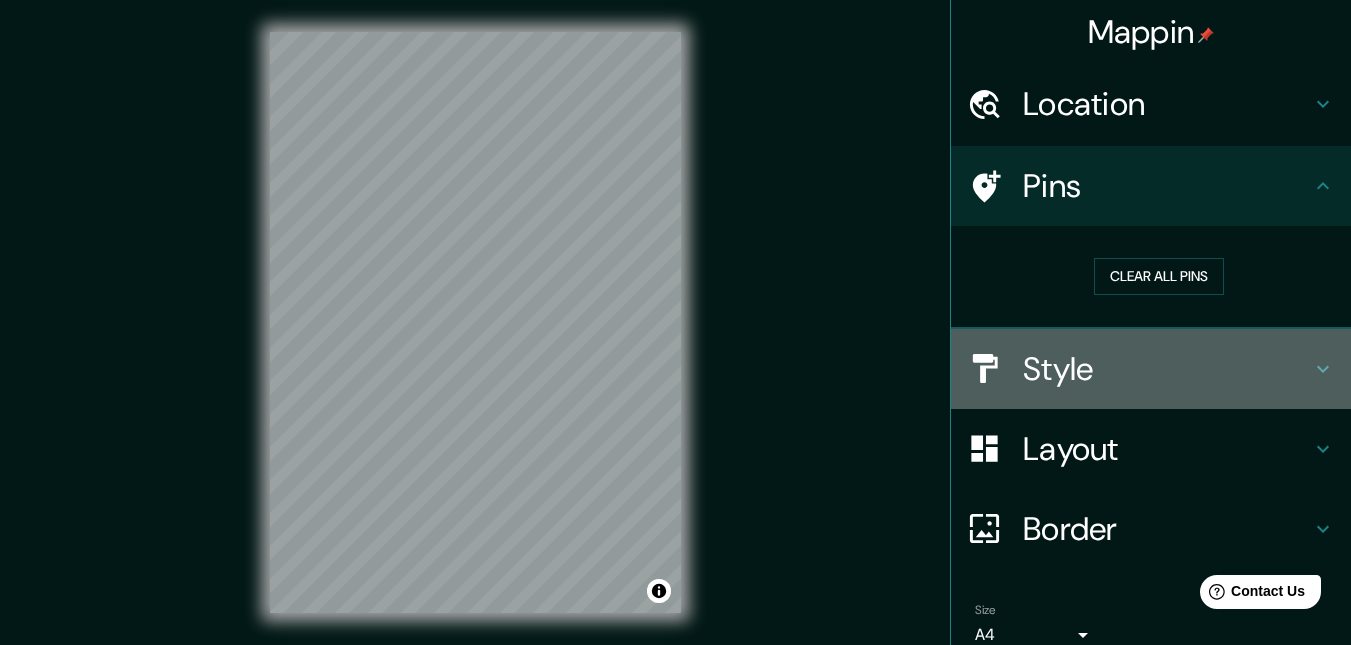 click on "Style" at bounding box center (1151, 369) 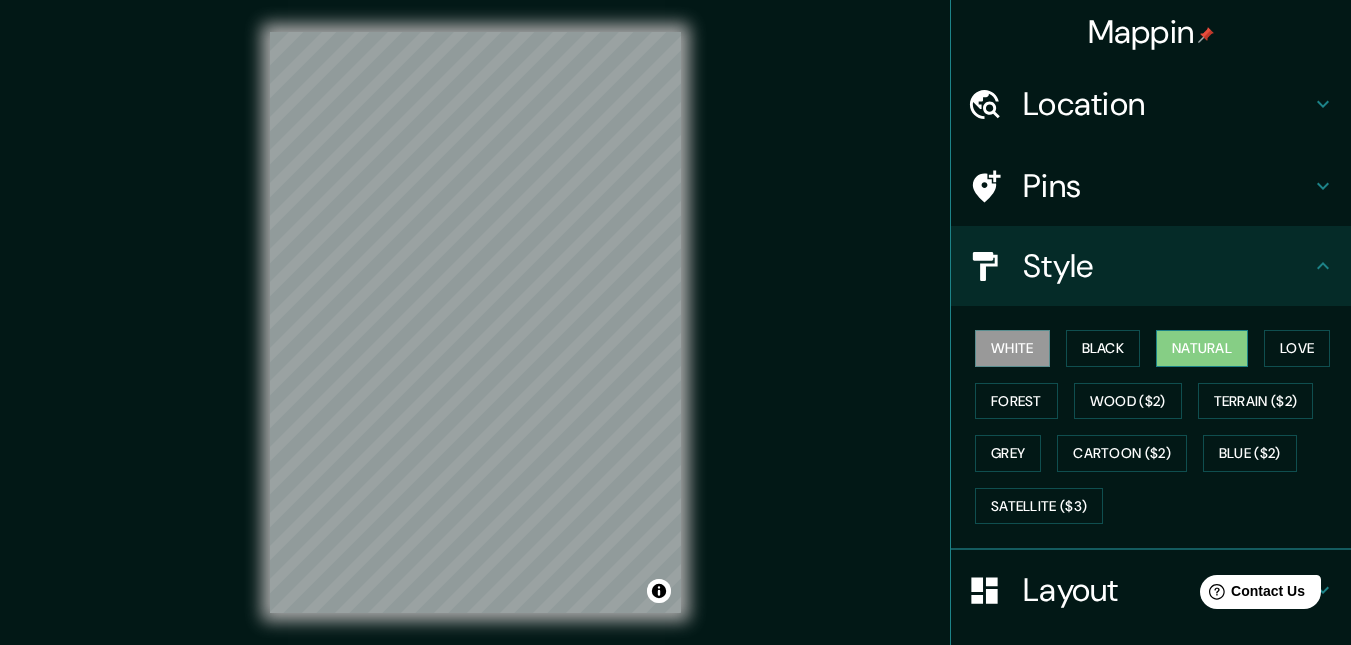 click on "Natural" at bounding box center [1202, 348] 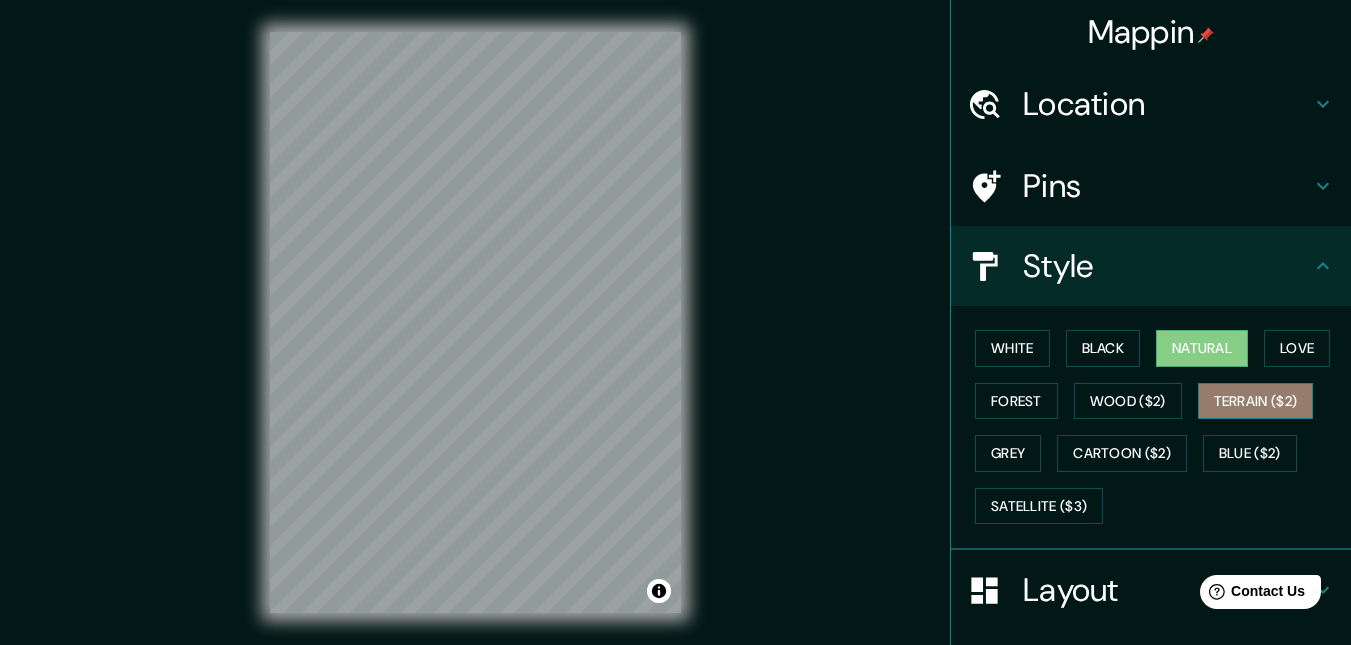 click on "Terrain ($2)" at bounding box center (1256, 401) 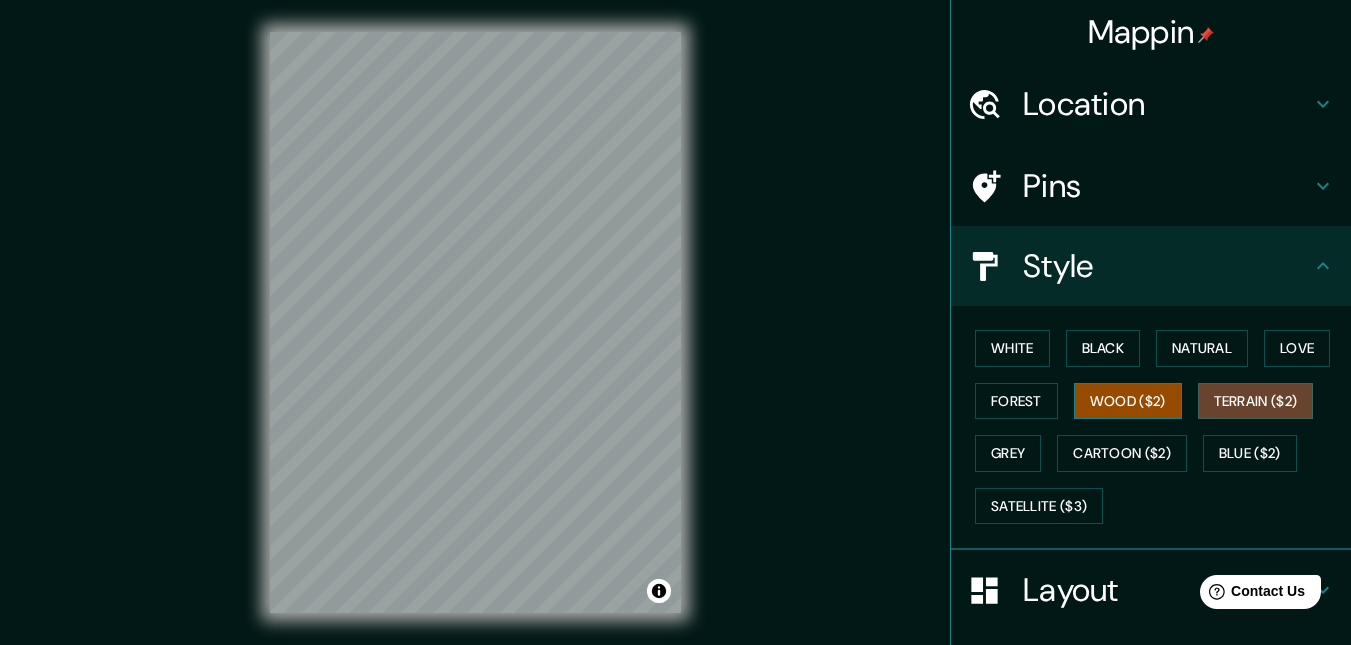 click on "Wood ($2)" at bounding box center (1128, 401) 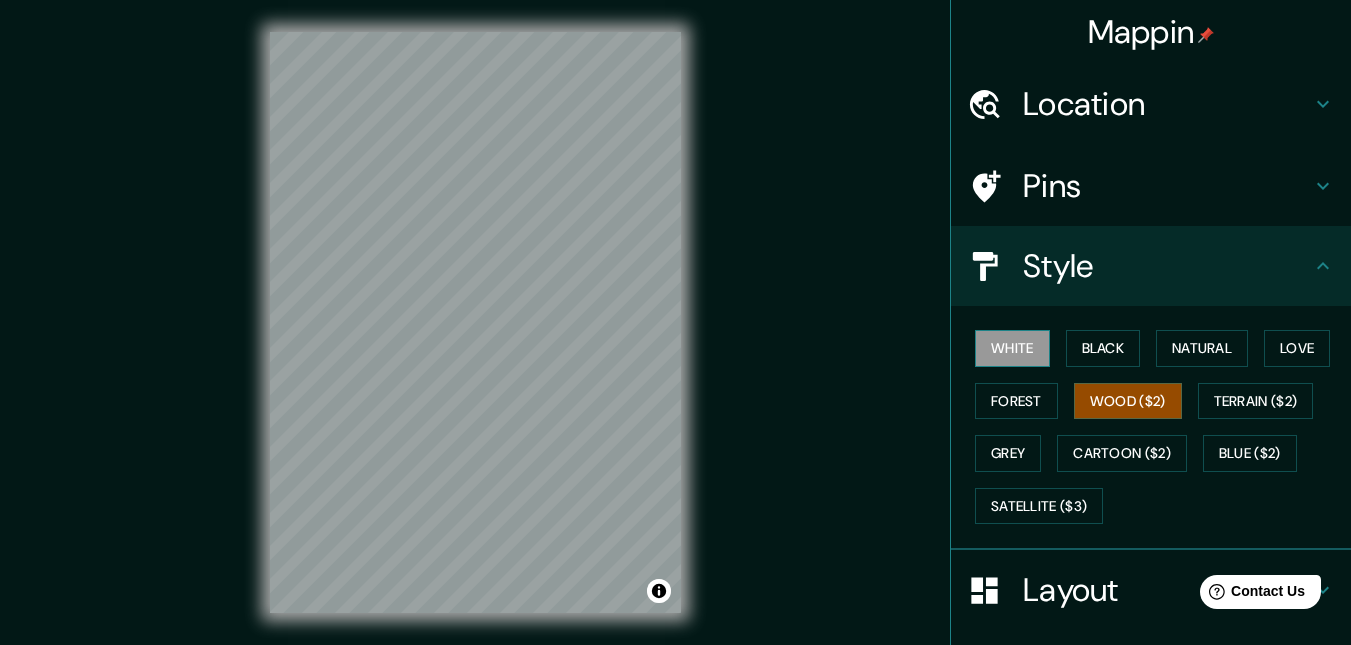 click on "White" at bounding box center (1012, 348) 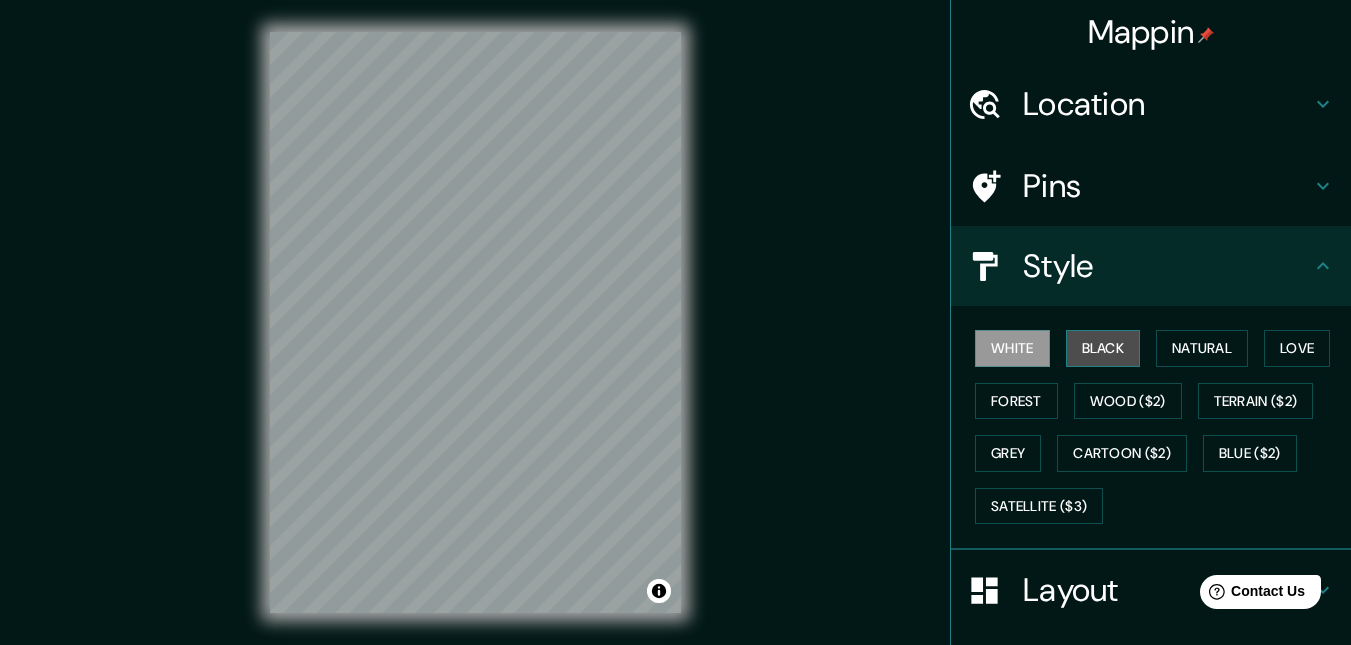 click on "Black" at bounding box center [1103, 348] 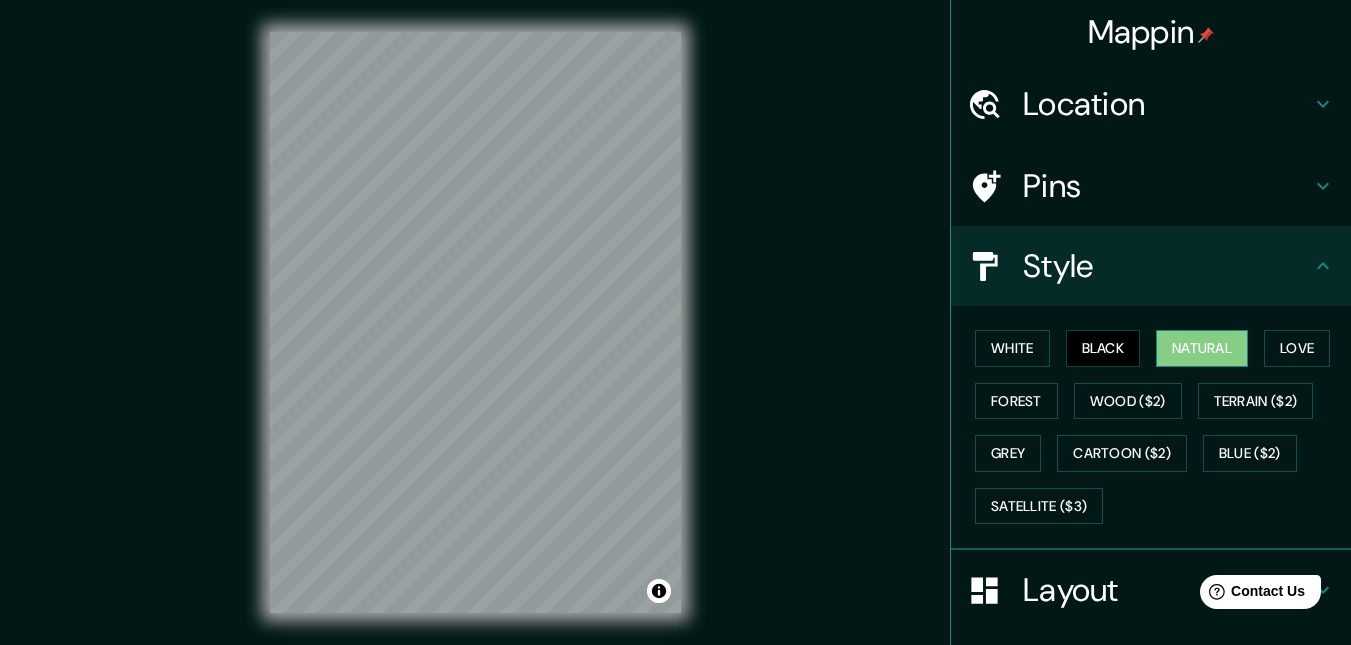 click on "Natural" at bounding box center (1202, 348) 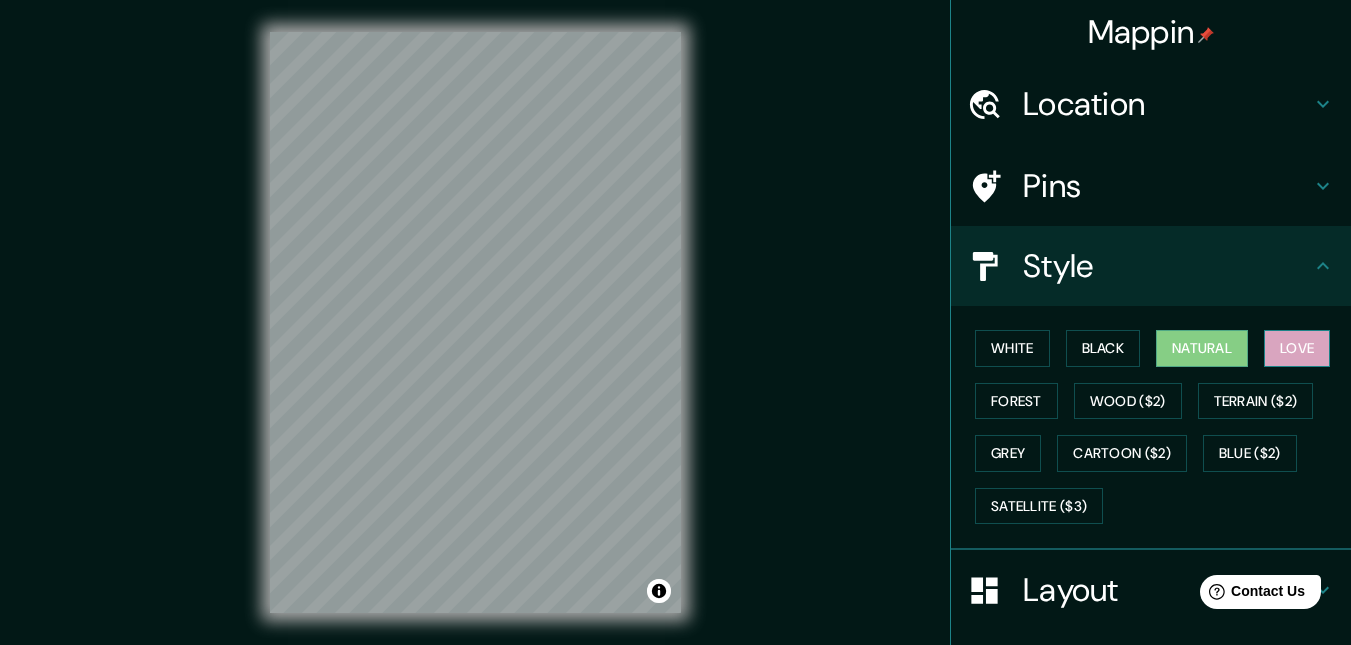 click on "Love" at bounding box center (1297, 348) 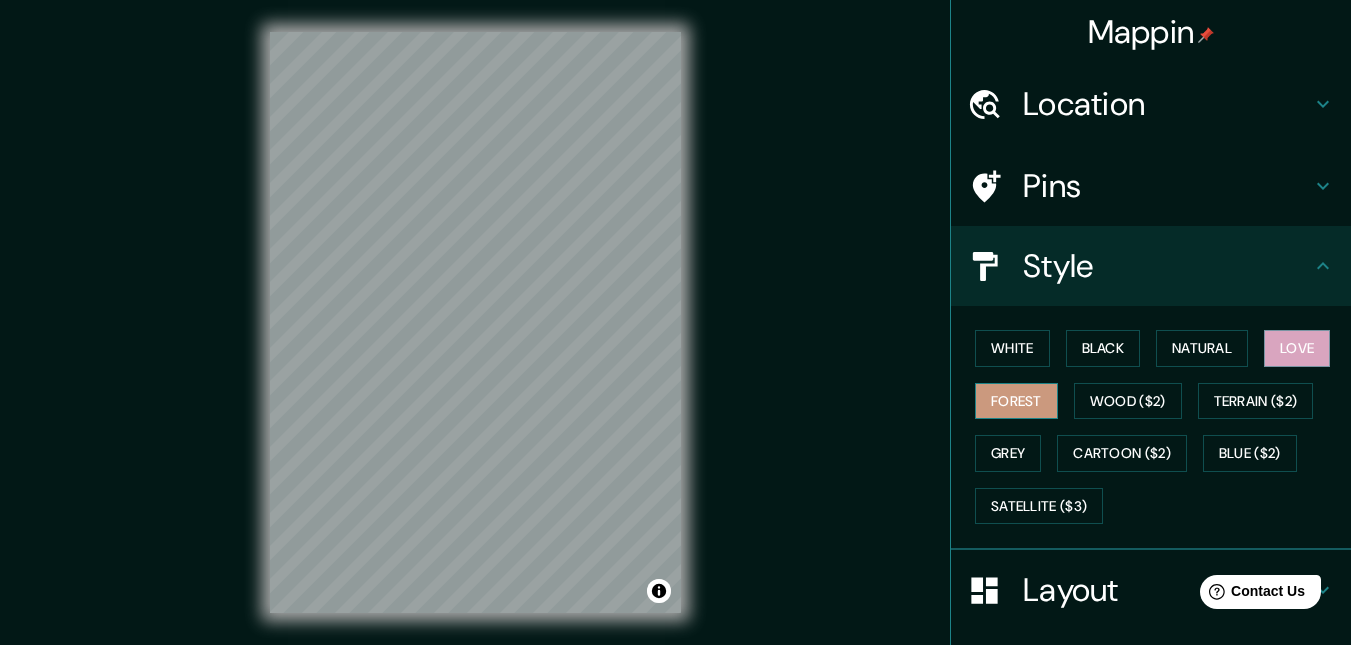 click on "Forest" at bounding box center [1016, 401] 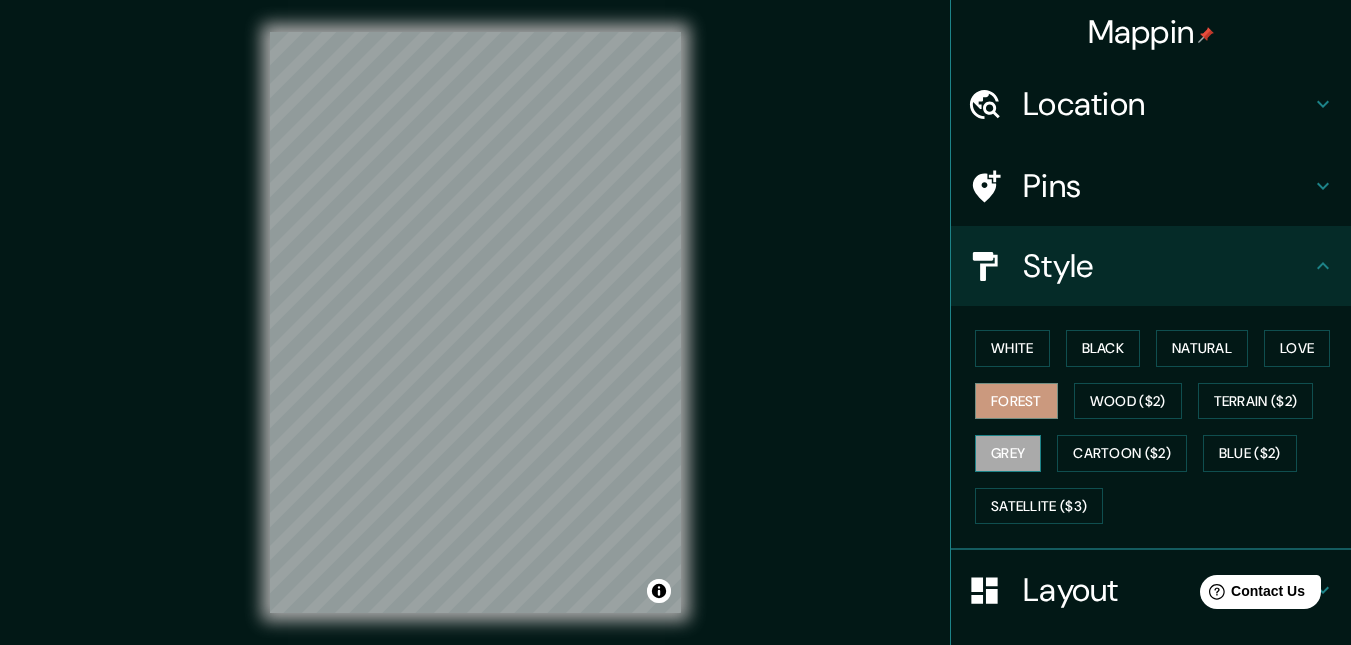 click on "Grey" at bounding box center (1008, 453) 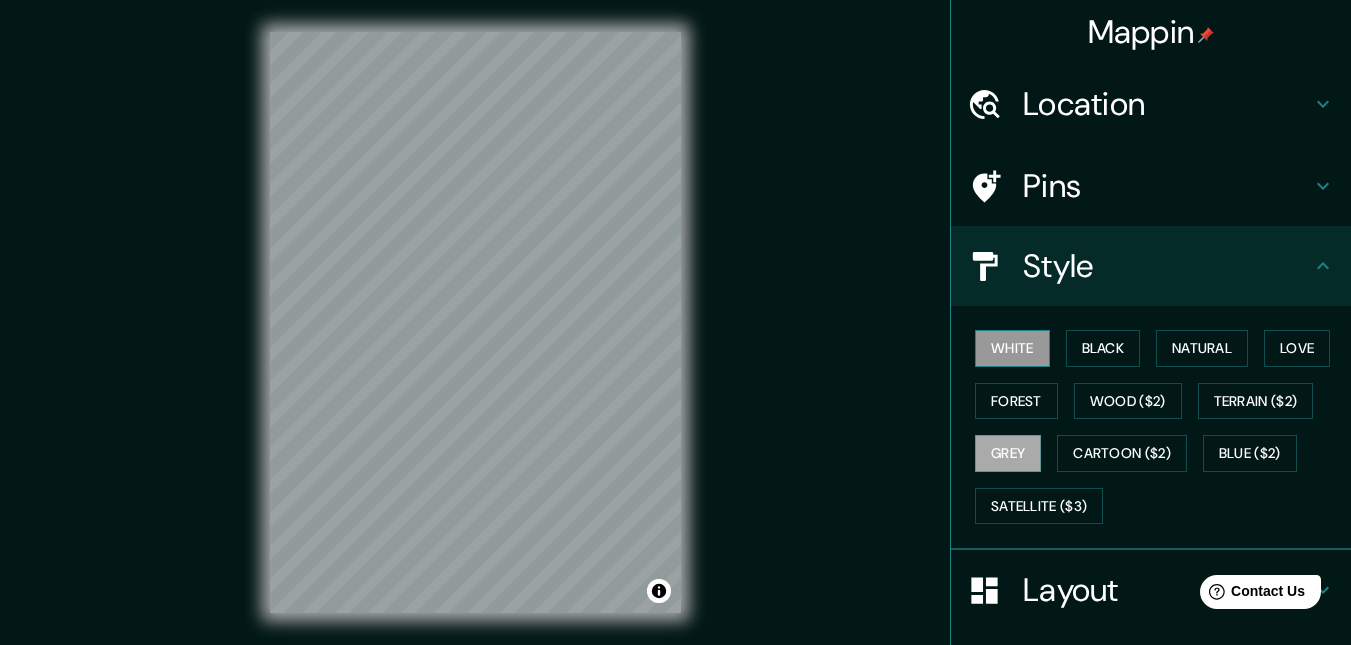 click on "White" at bounding box center [1012, 348] 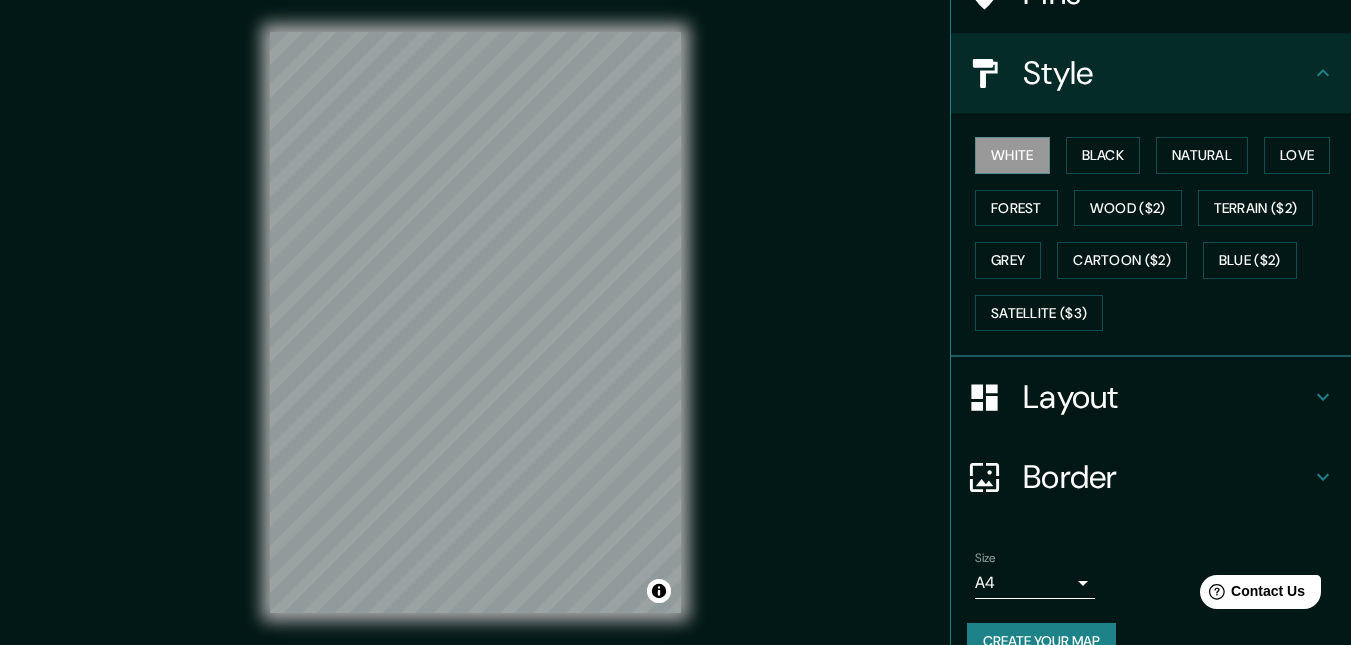 click on "Layout" at bounding box center (1151, 397) 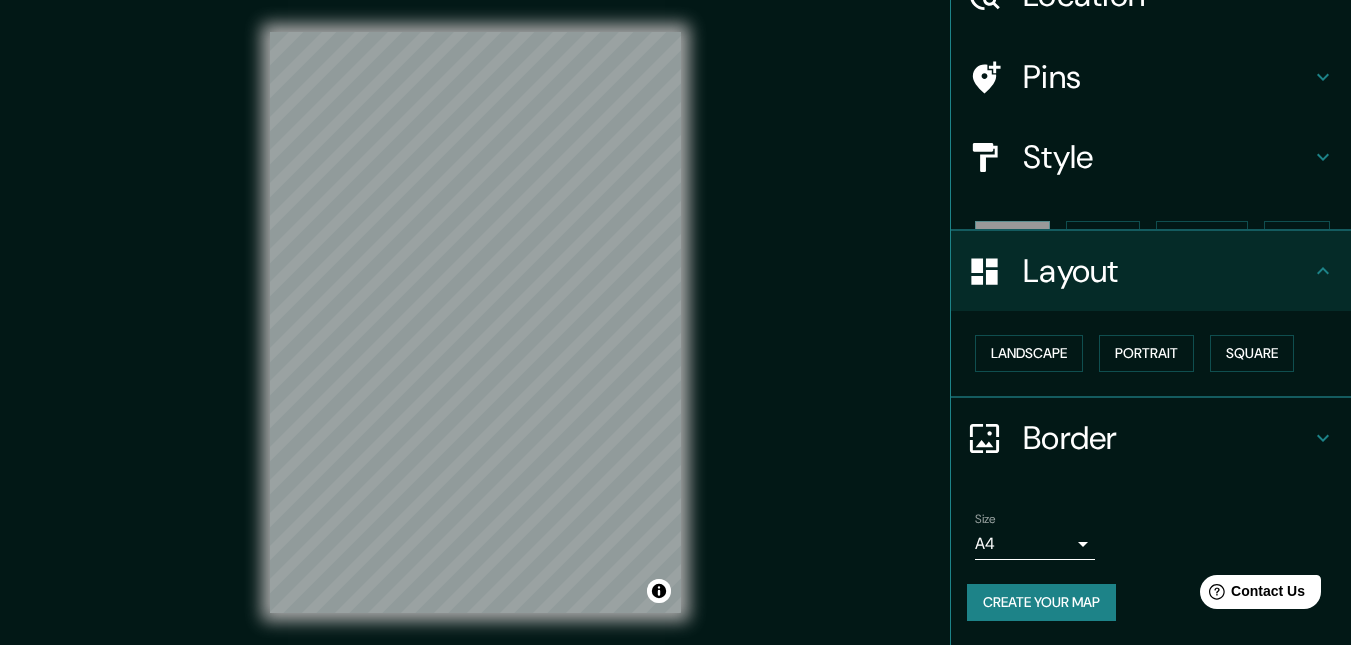 scroll, scrollTop: 74, scrollLeft: 0, axis: vertical 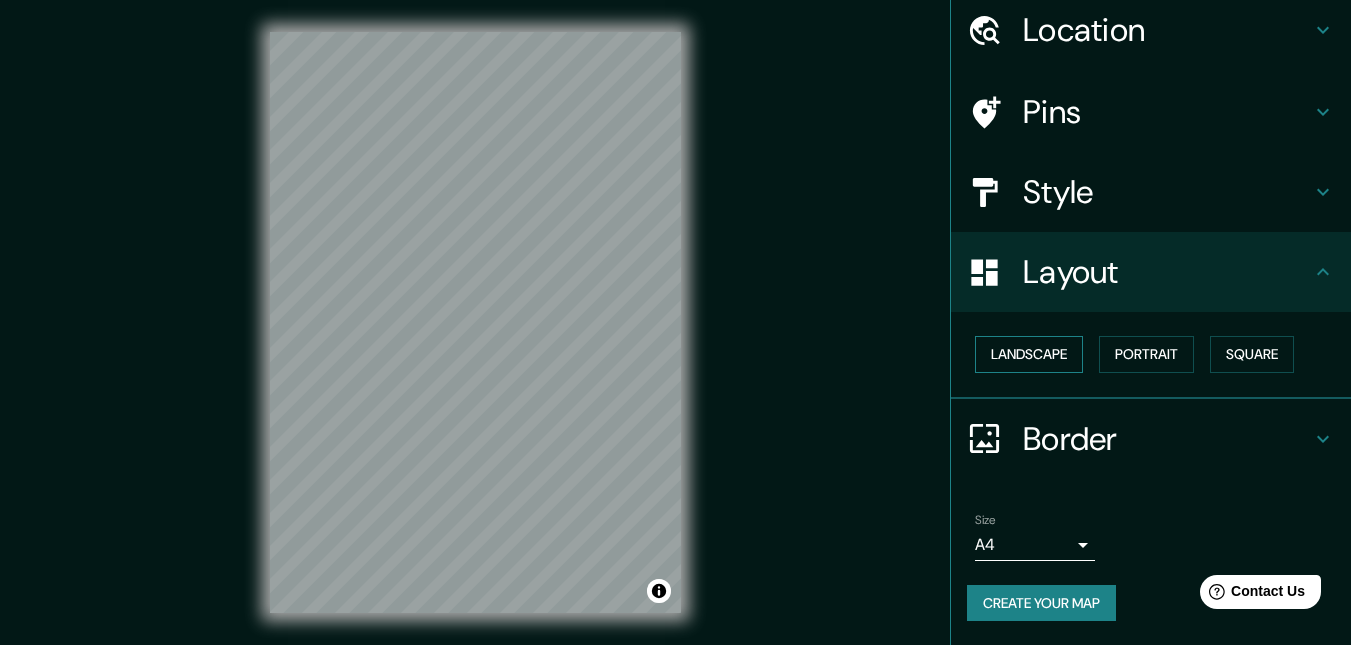 click on "Landscape" at bounding box center [1029, 354] 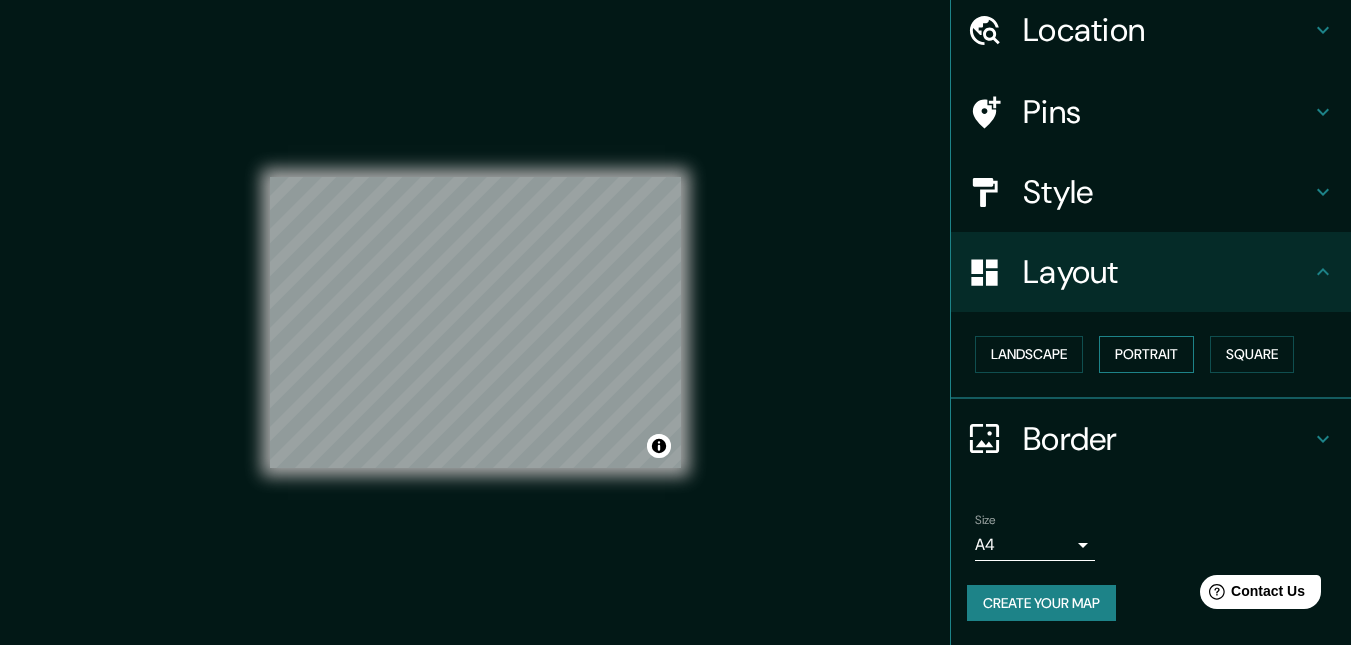 click on "Portrait" at bounding box center [1146, 354] 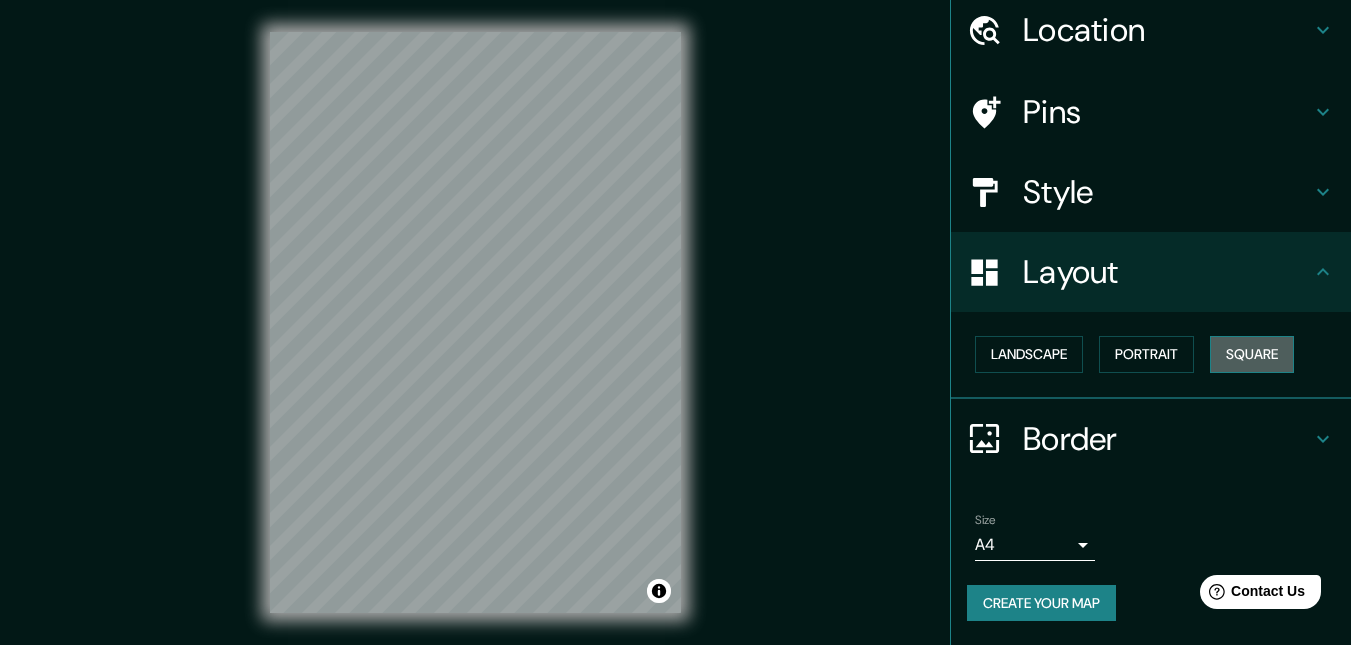 click on "Square" at bounding box center (1252, 354) 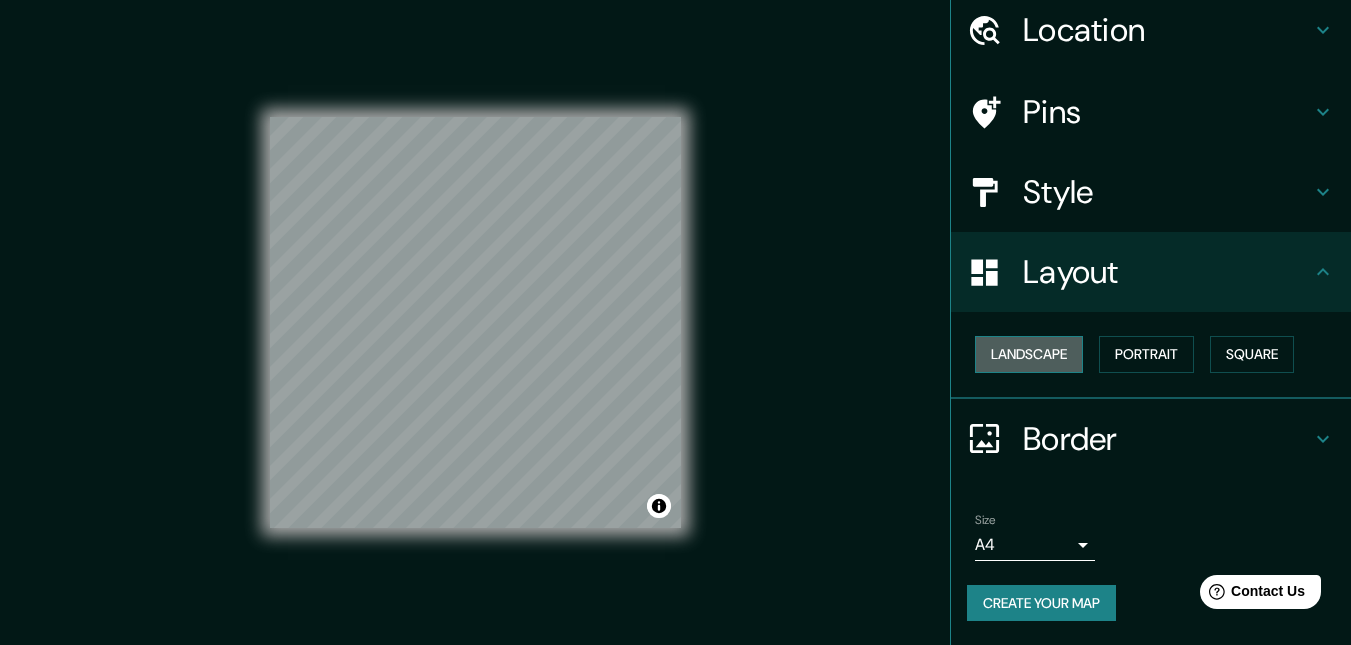 click on "Landscape" at bounding box center [1029, 354] 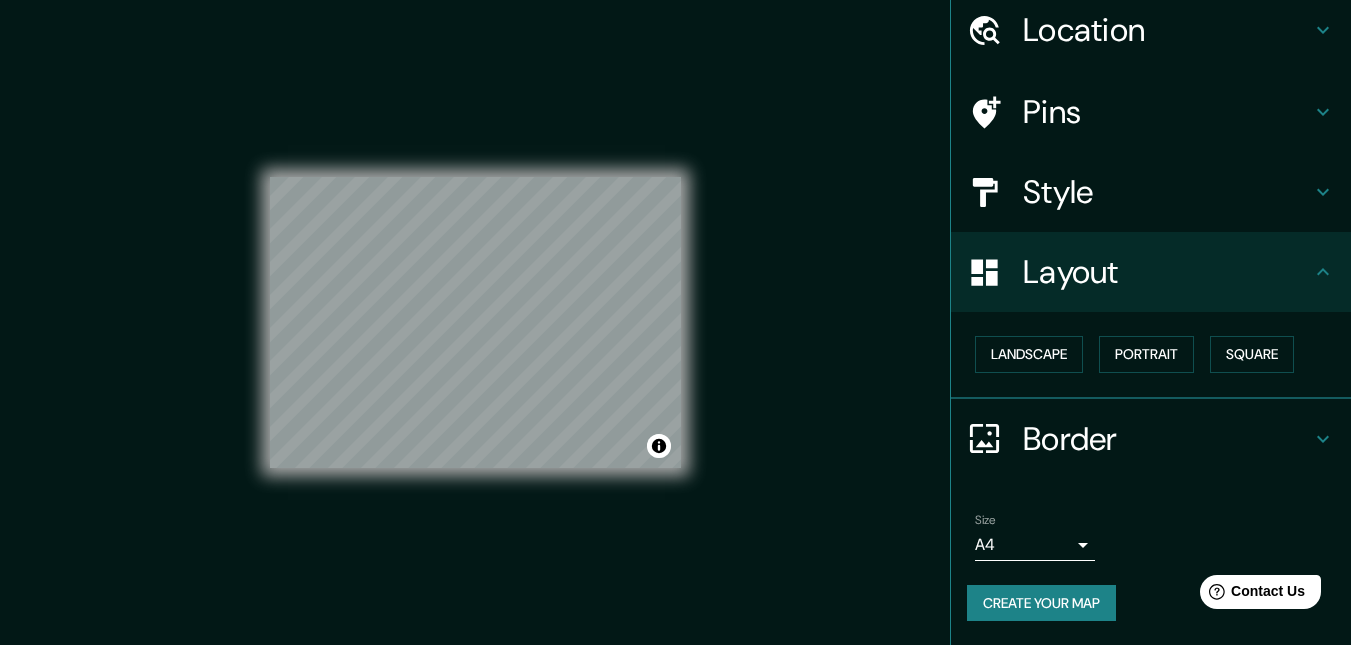 click on "Border" at bounding box center [1167, 439] 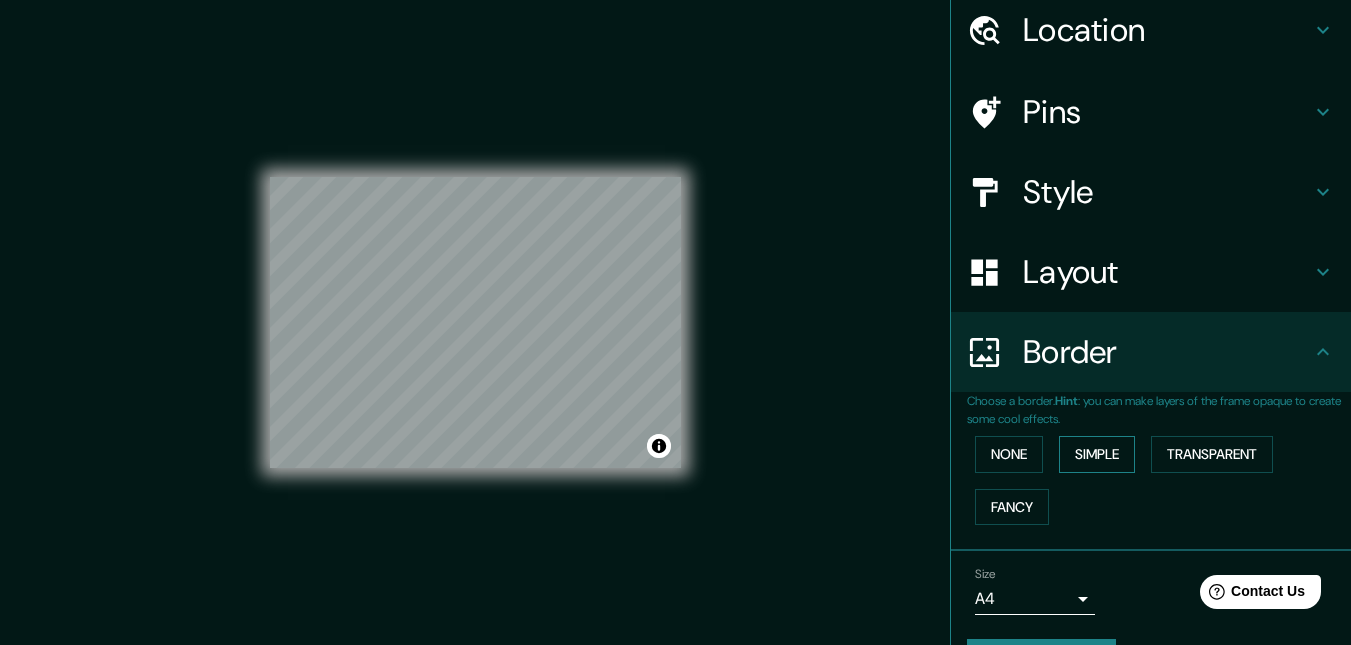 click on "Simple" at bounding box center [1097, 454] 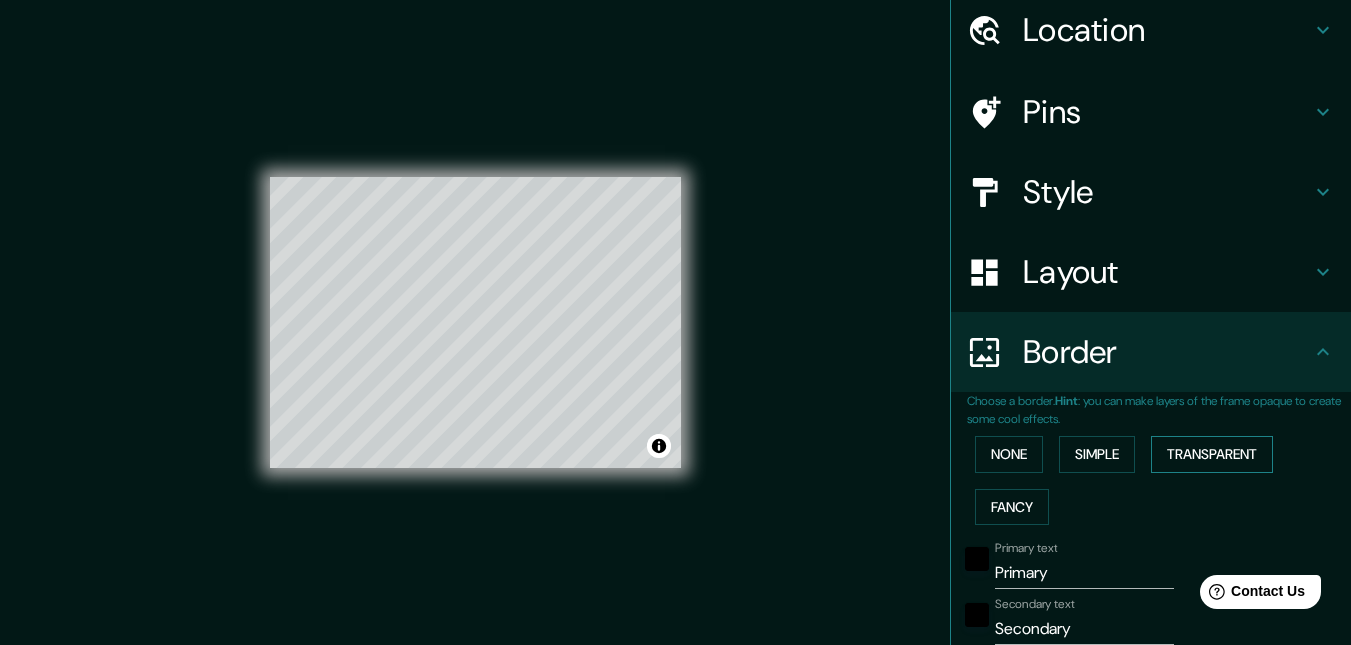 click on "Transparent" at bounding box center (1212, 454) 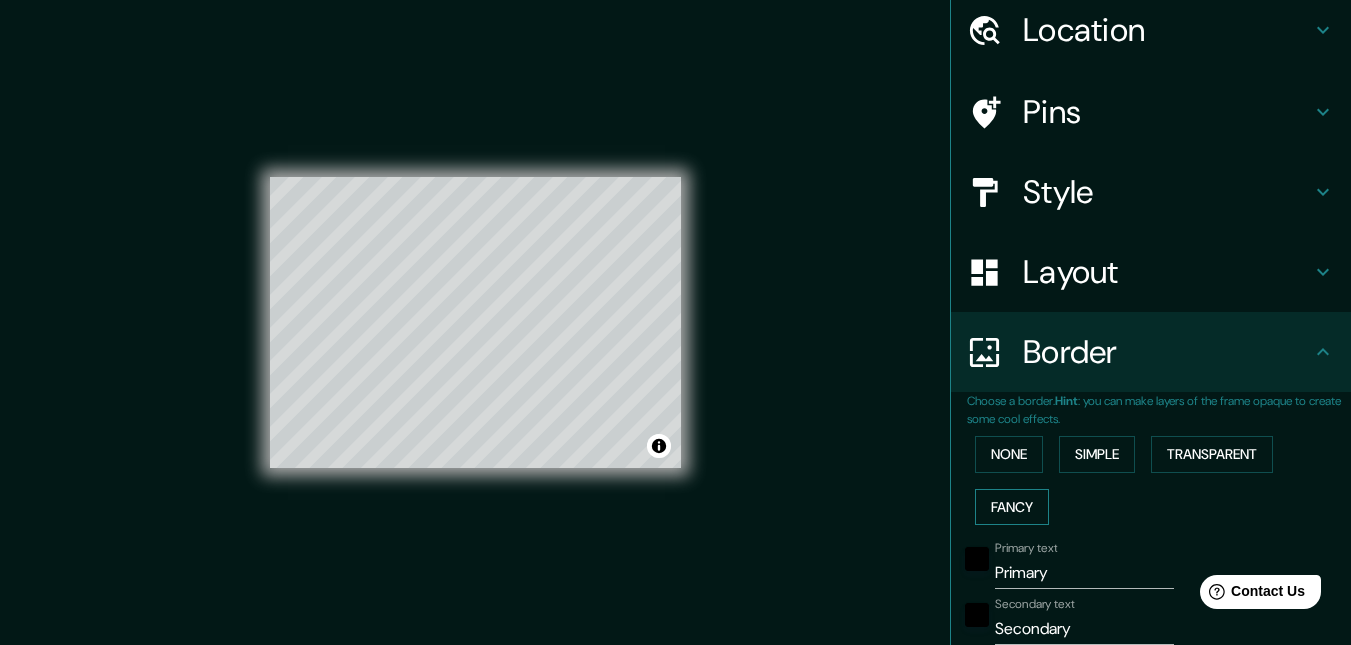 click on "Fancy" at bounding box center (1012, 507) 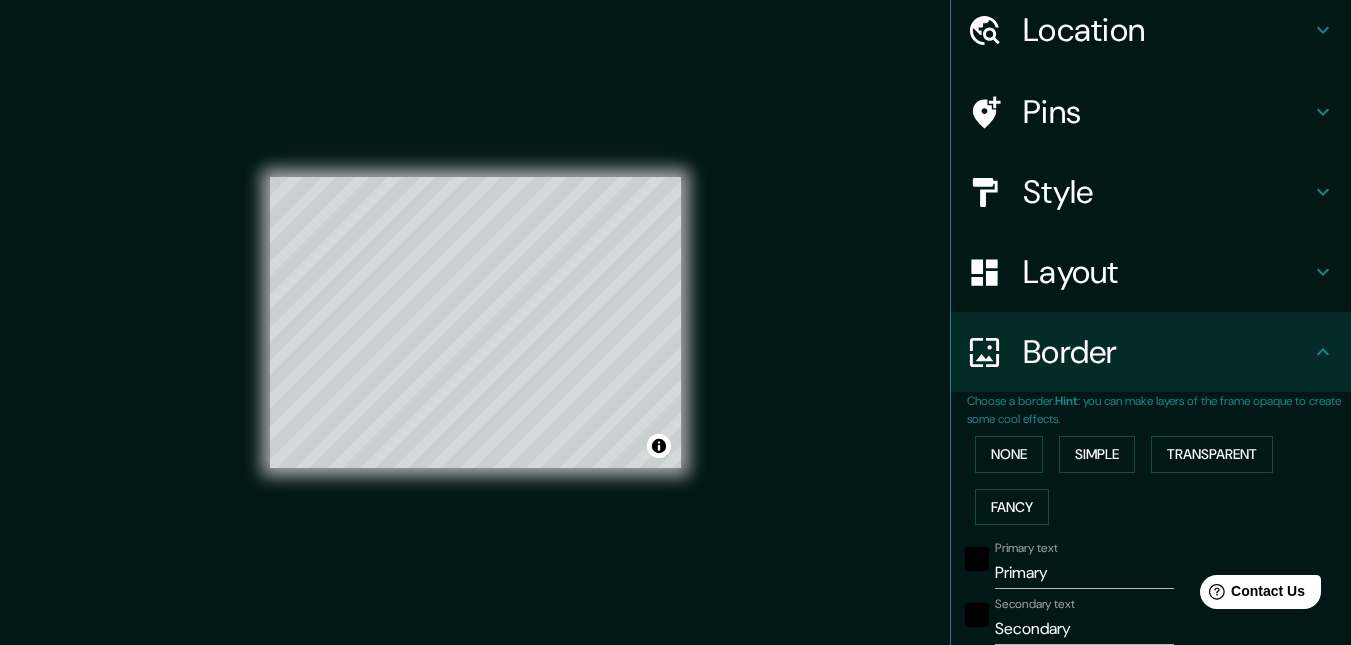 click on "None Simple Transparent Fancy" at bounding box center [1159, 480] 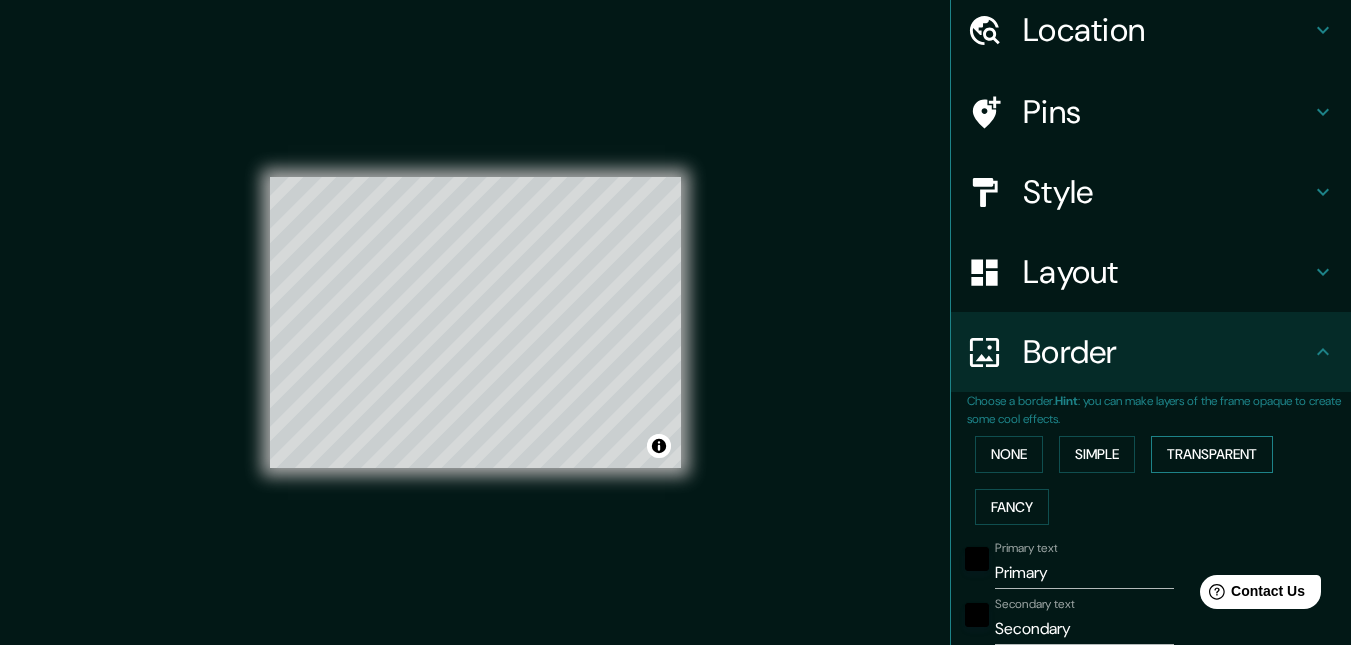 click on "Transparent" at bounding box center (1212, 454) 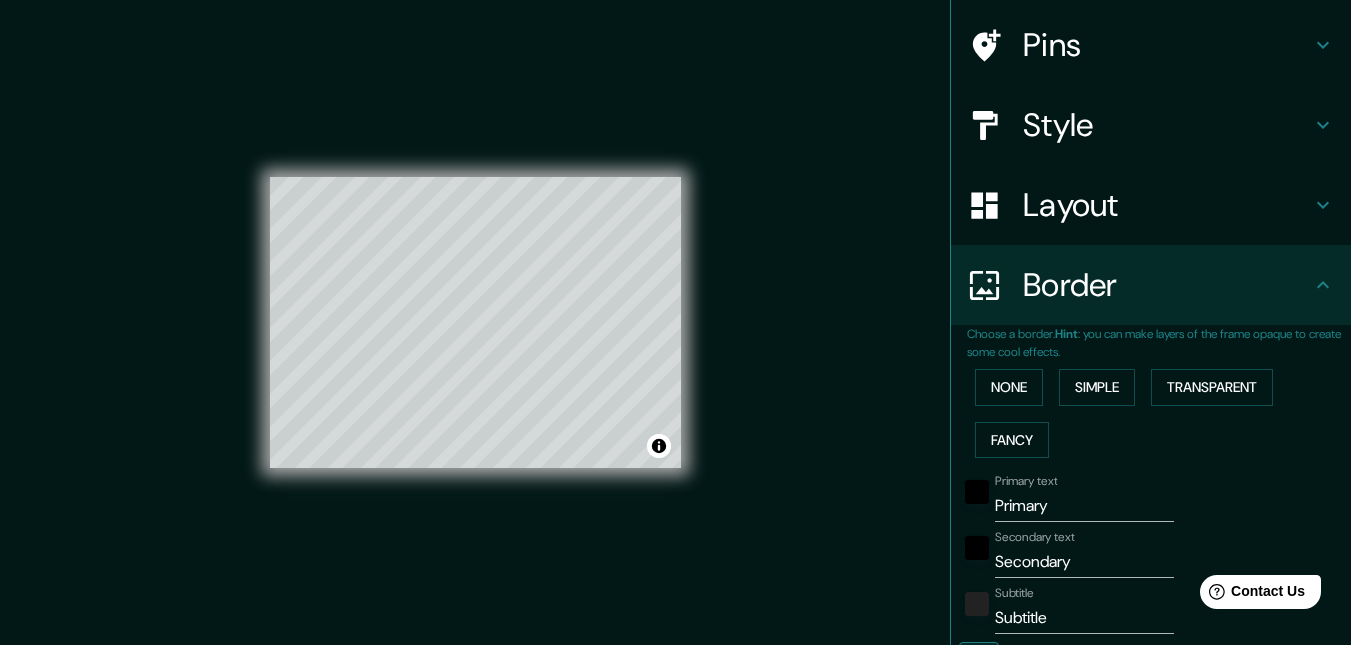 scroll, scrollTop: 149, scrollLeft: 0, axis: vertical 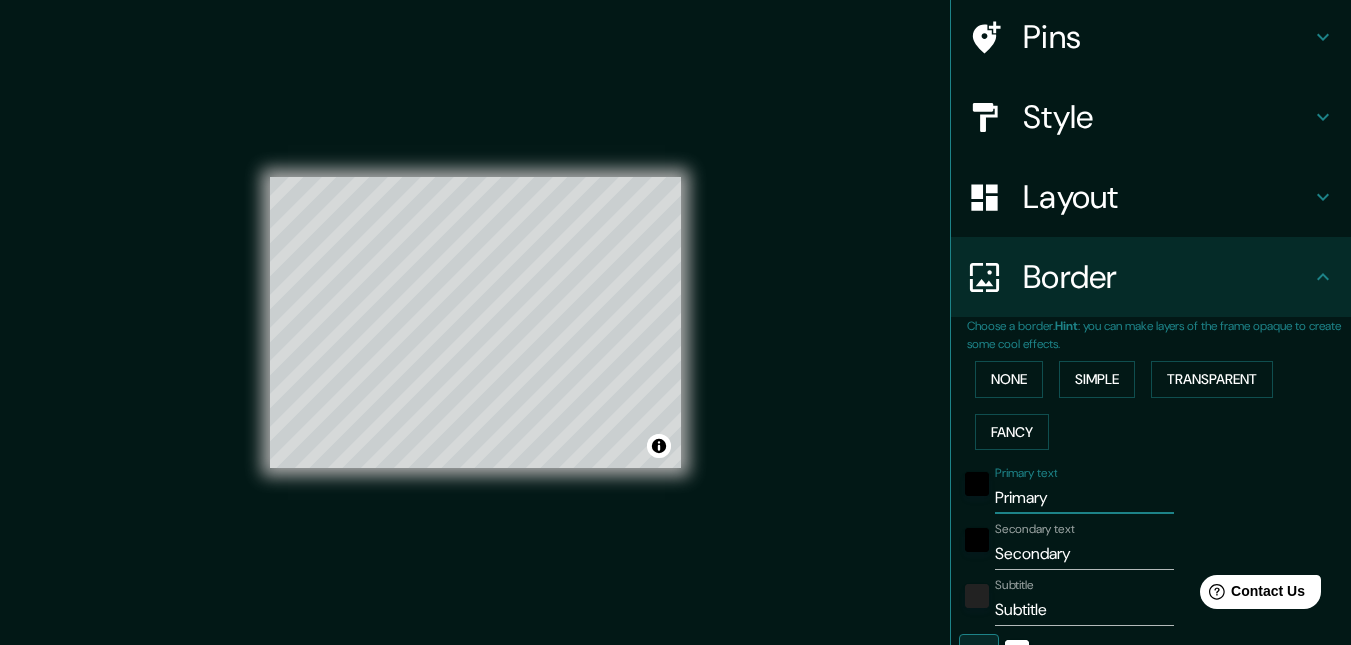 click on "Primary" at bounding box center [1084, 498] 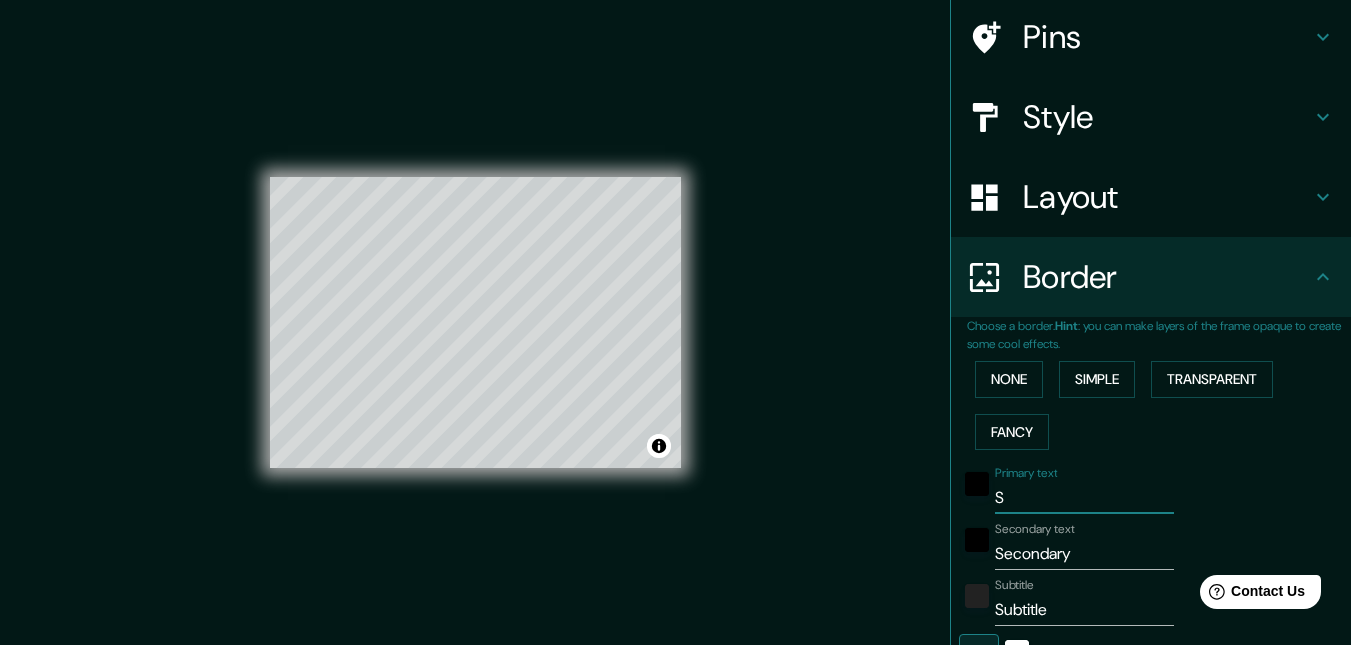 type on "197" 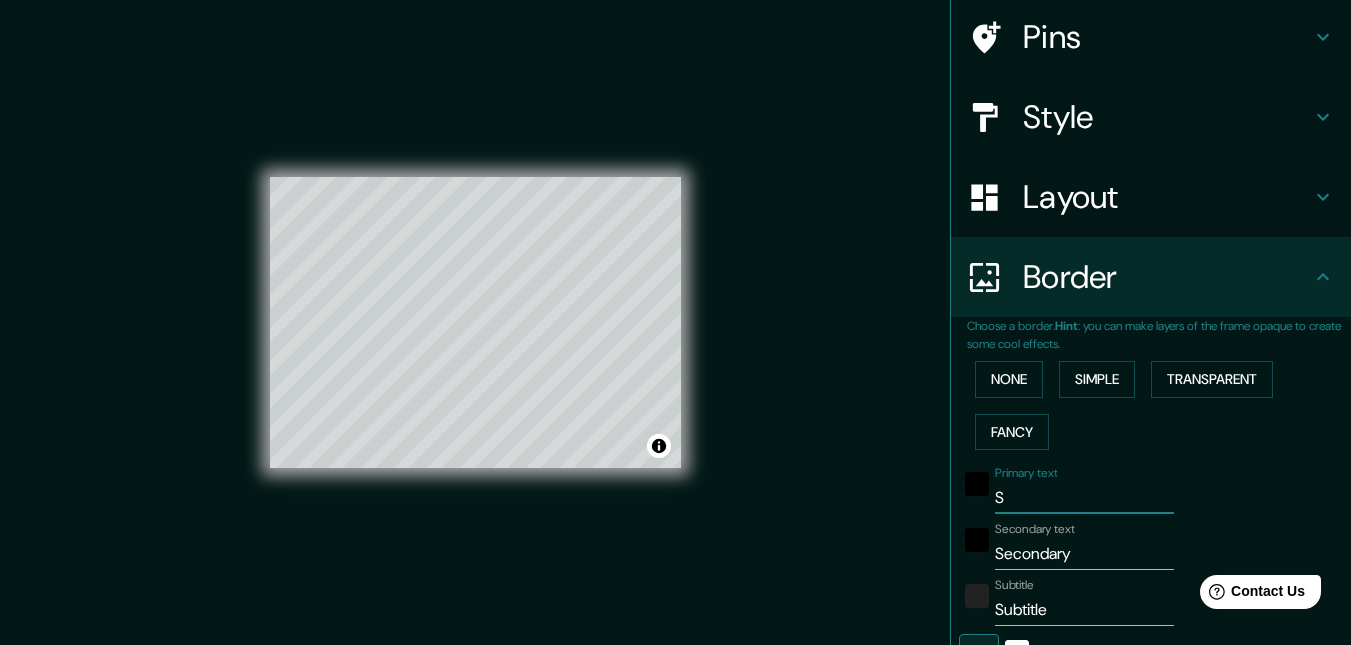 type on "Sa" 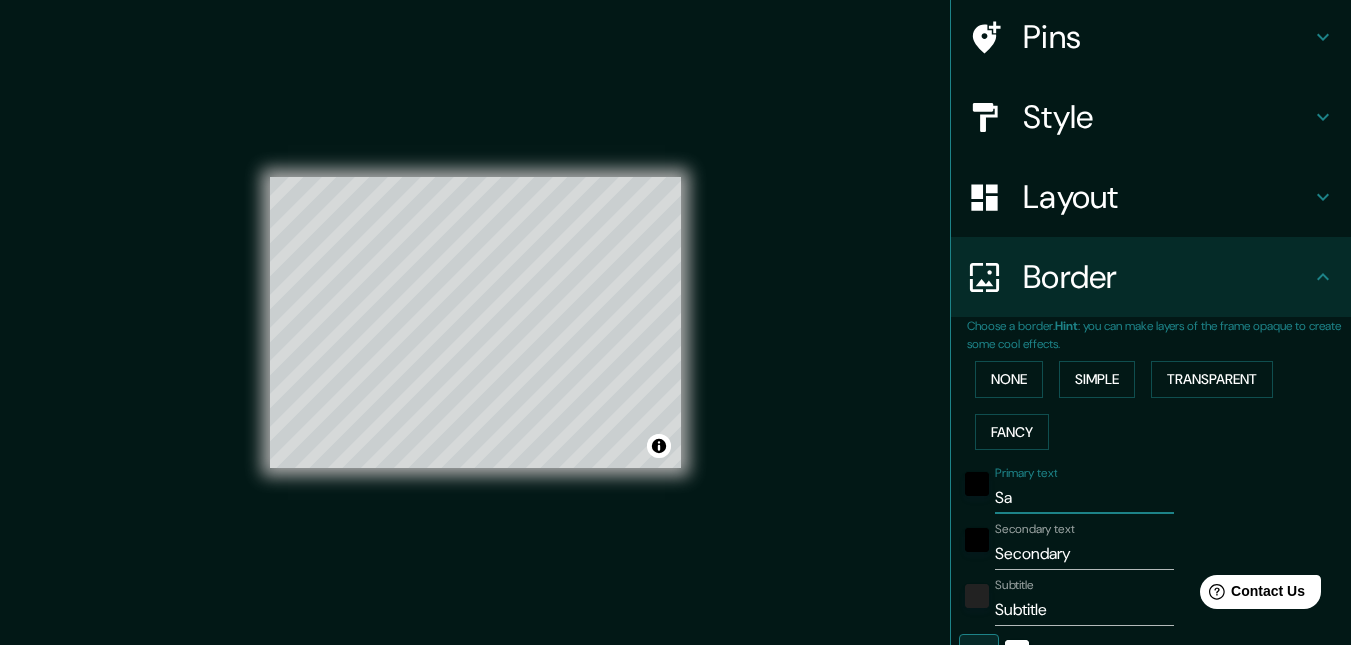 type on "197" 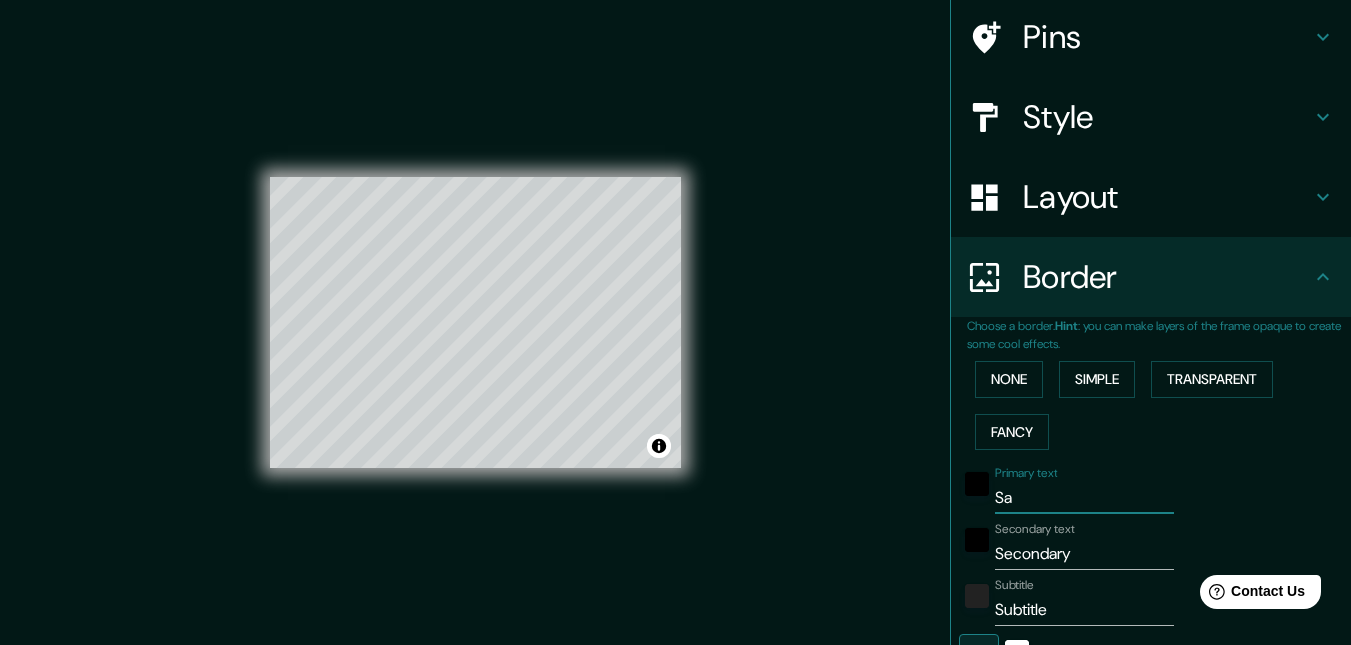 type on "San" 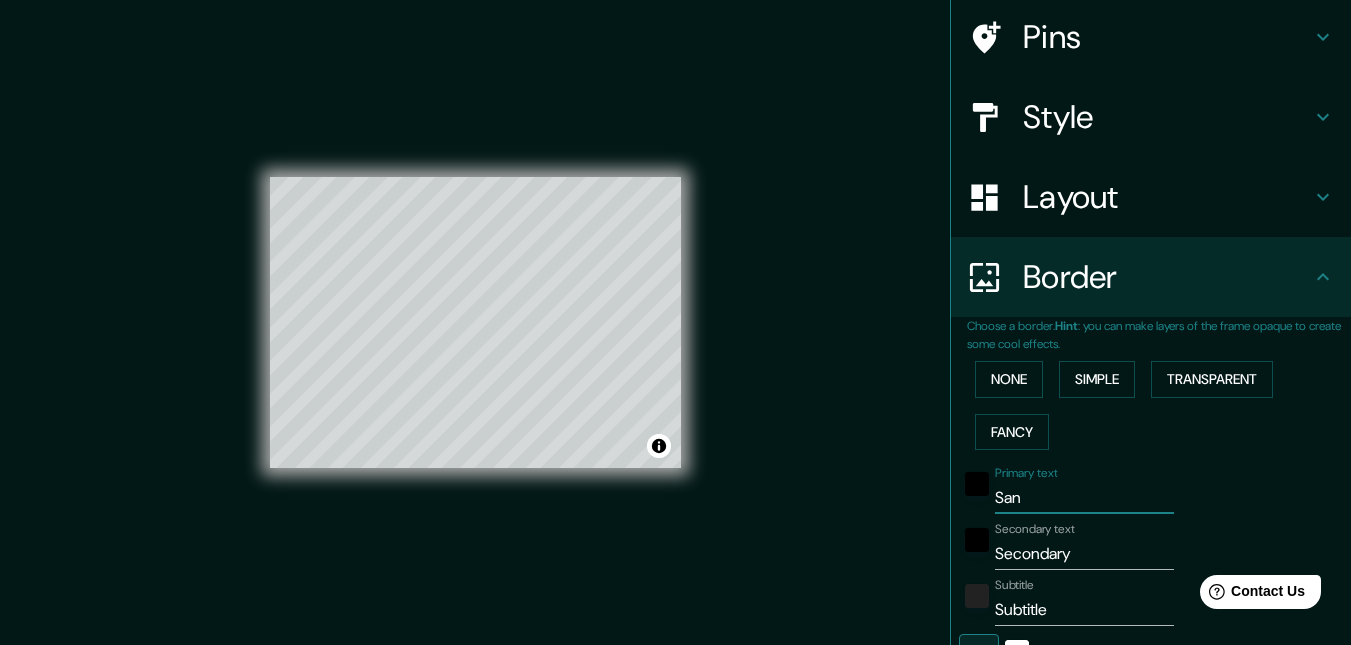 type on "San" 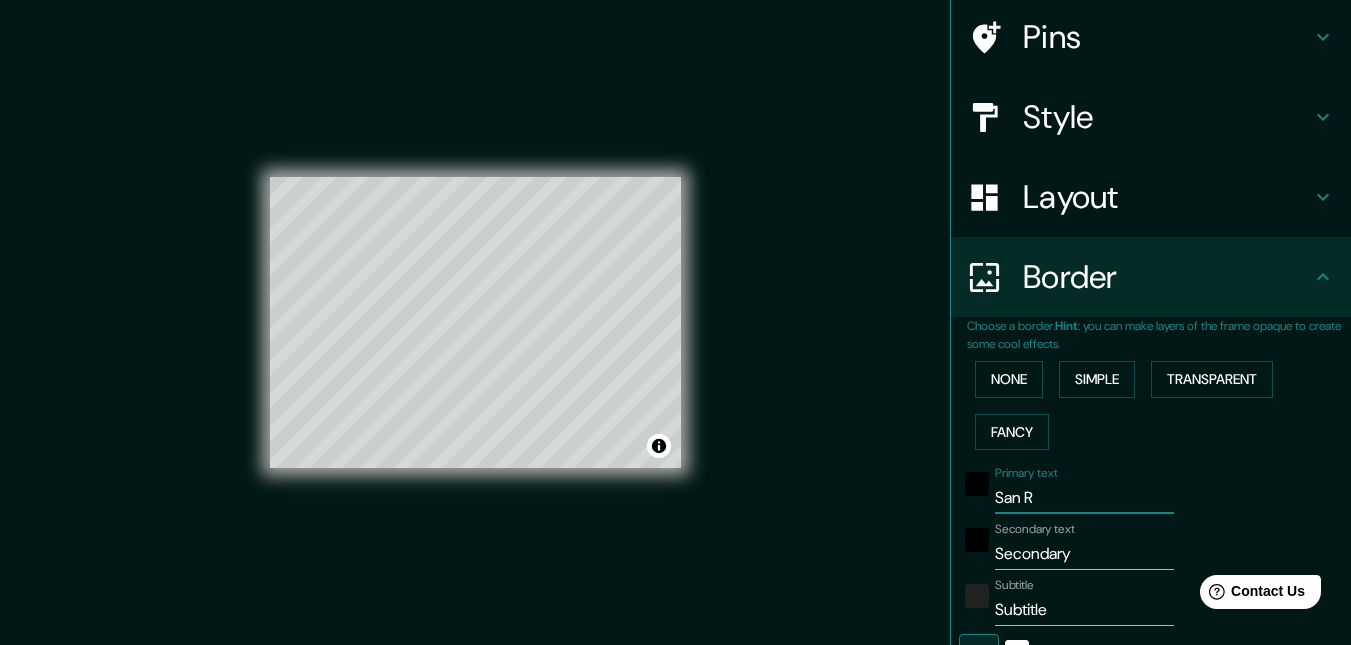 type on "San Ra" 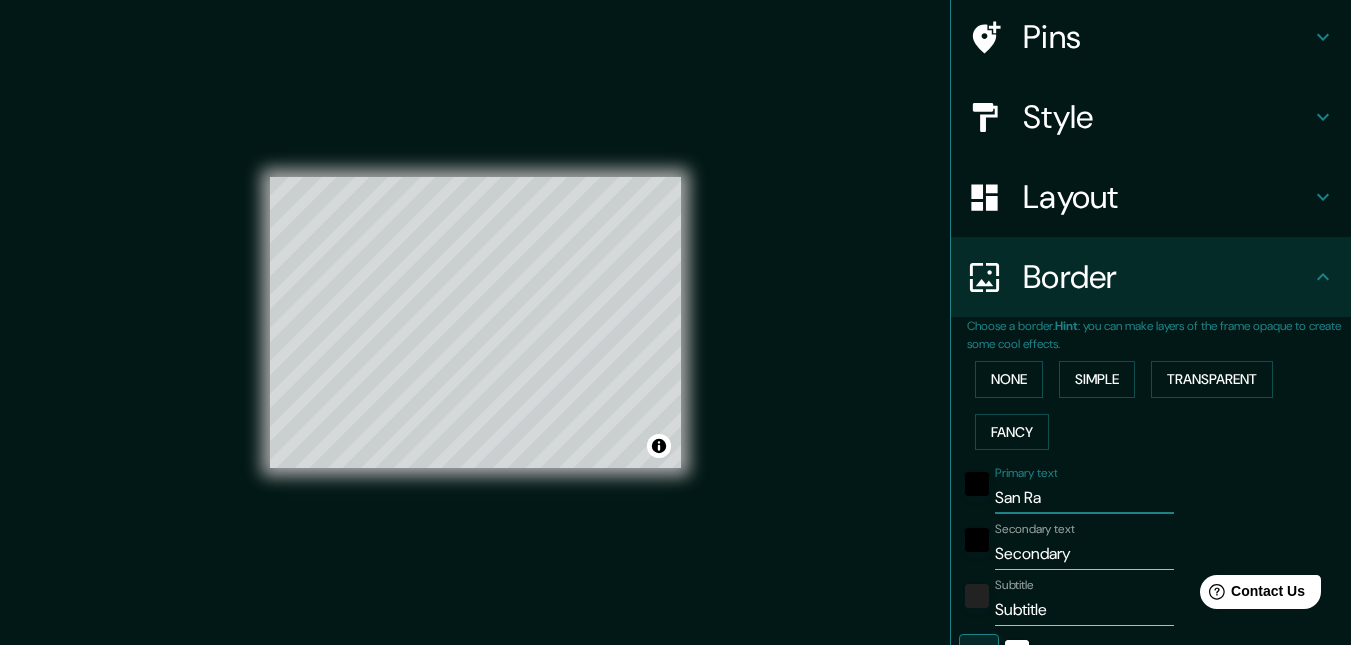 type on "San Raf" 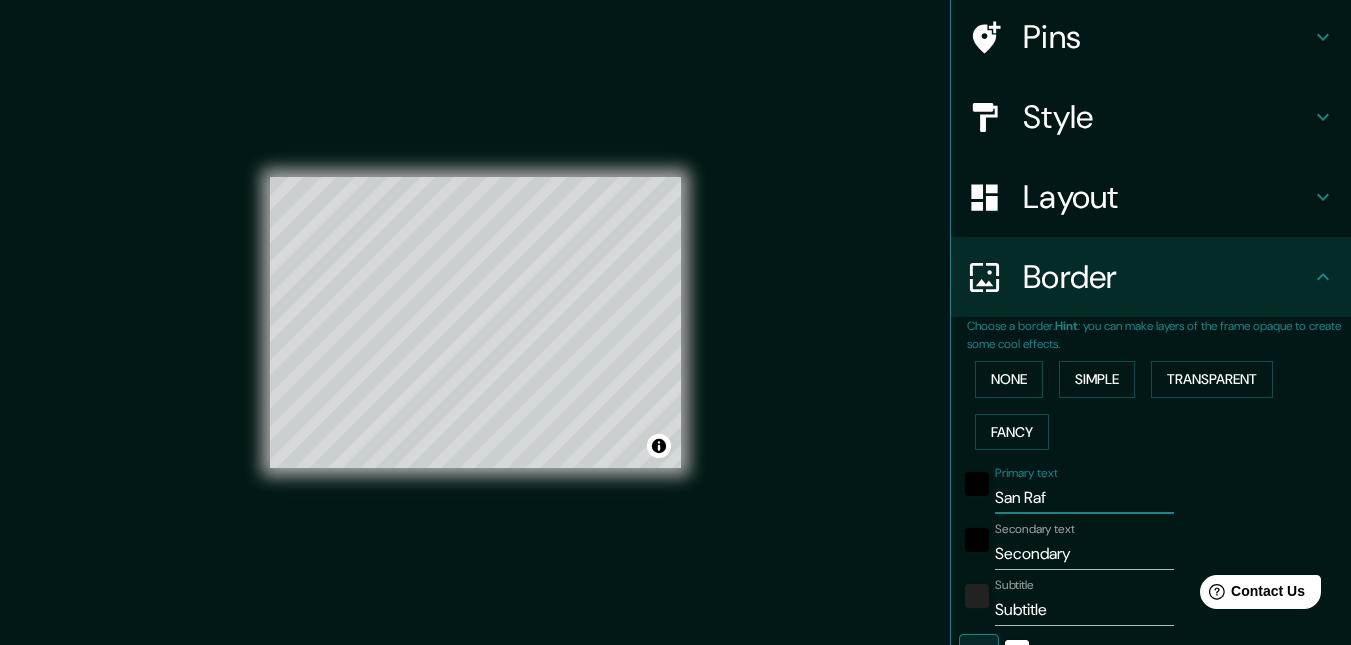 type on "San Rafa" 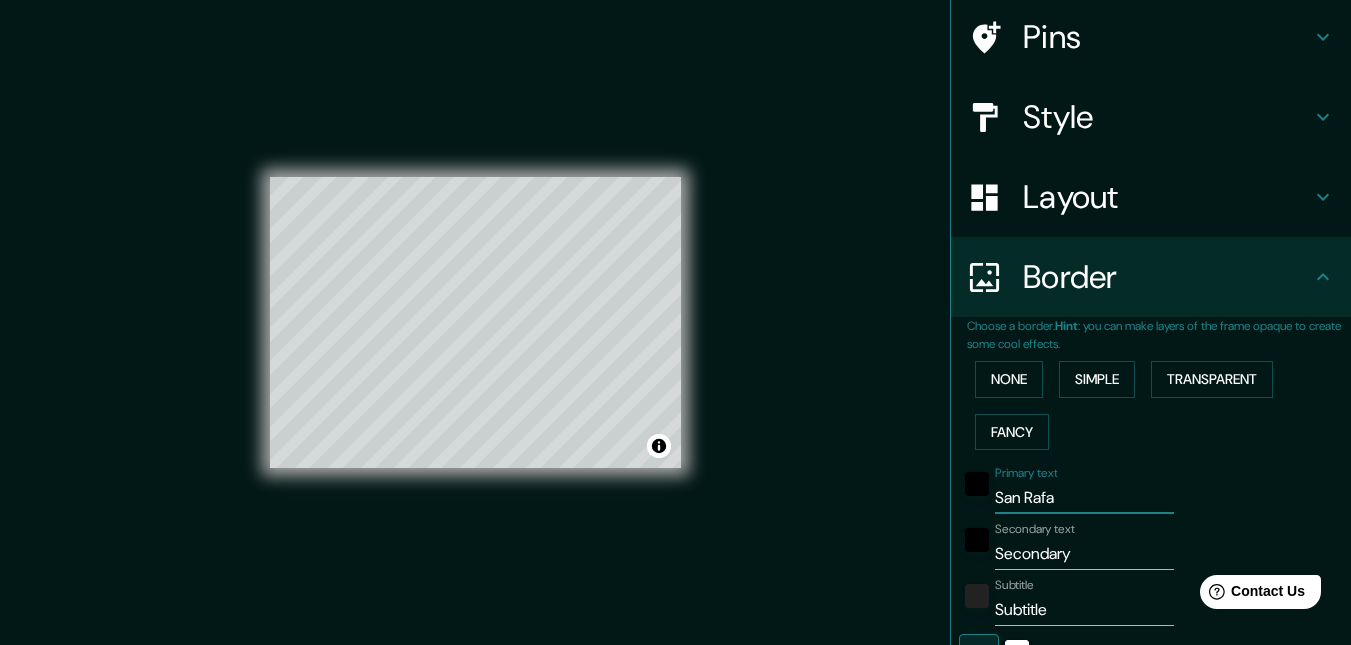 type on "San Rafae" 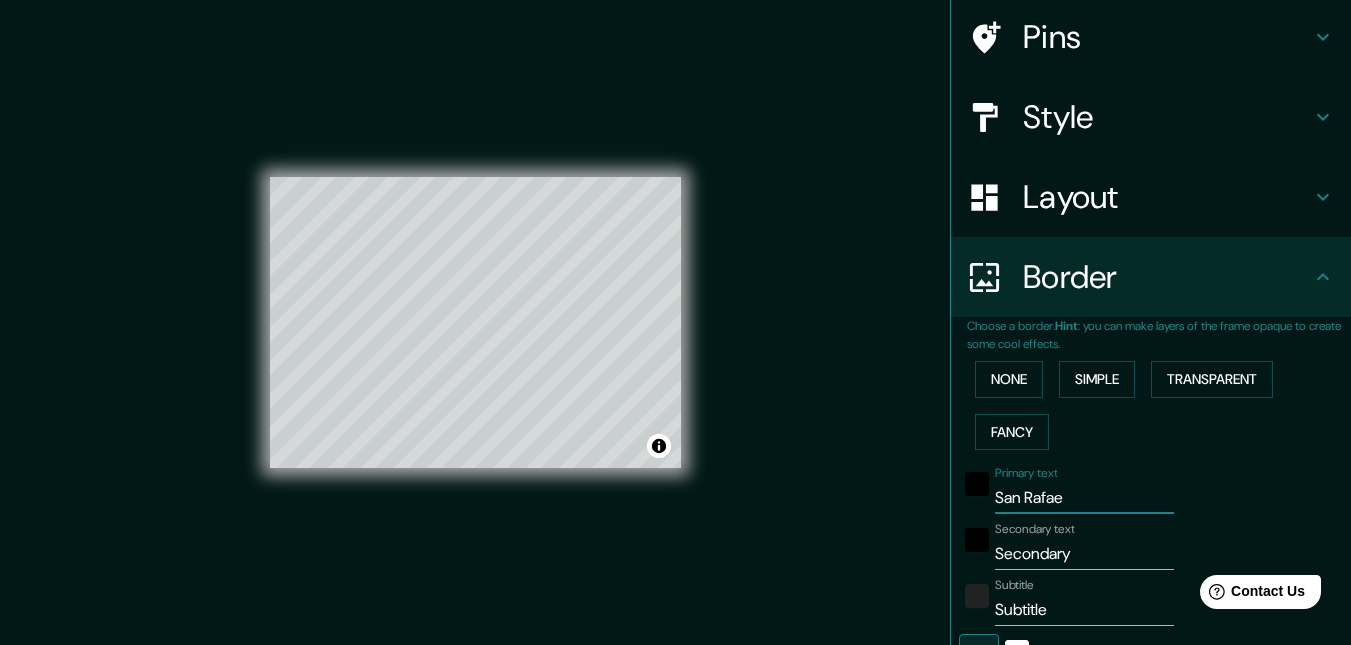type on "[GEOGRAPHIC_DATA][PERSON_NAME]" 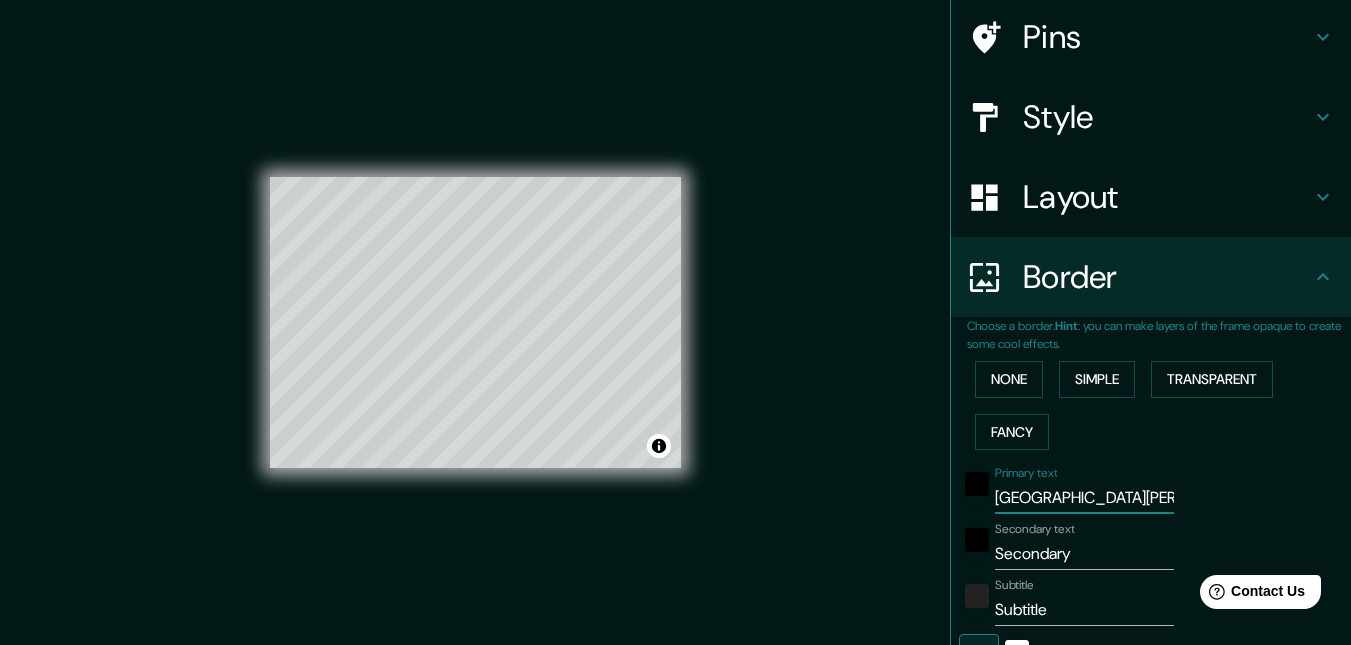 type on "[GEOGRAPHIC_DATA][PERSON_NAME]" 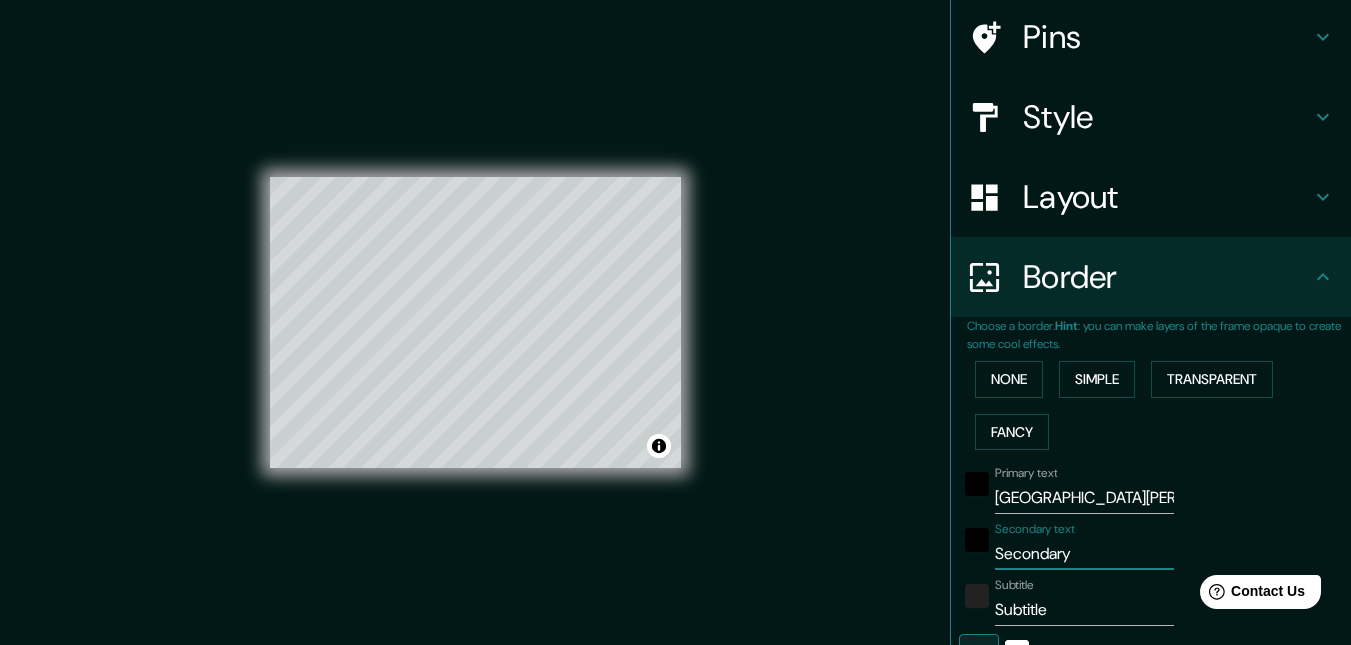 click on "Secondary" at bounding box center (1084, 554) 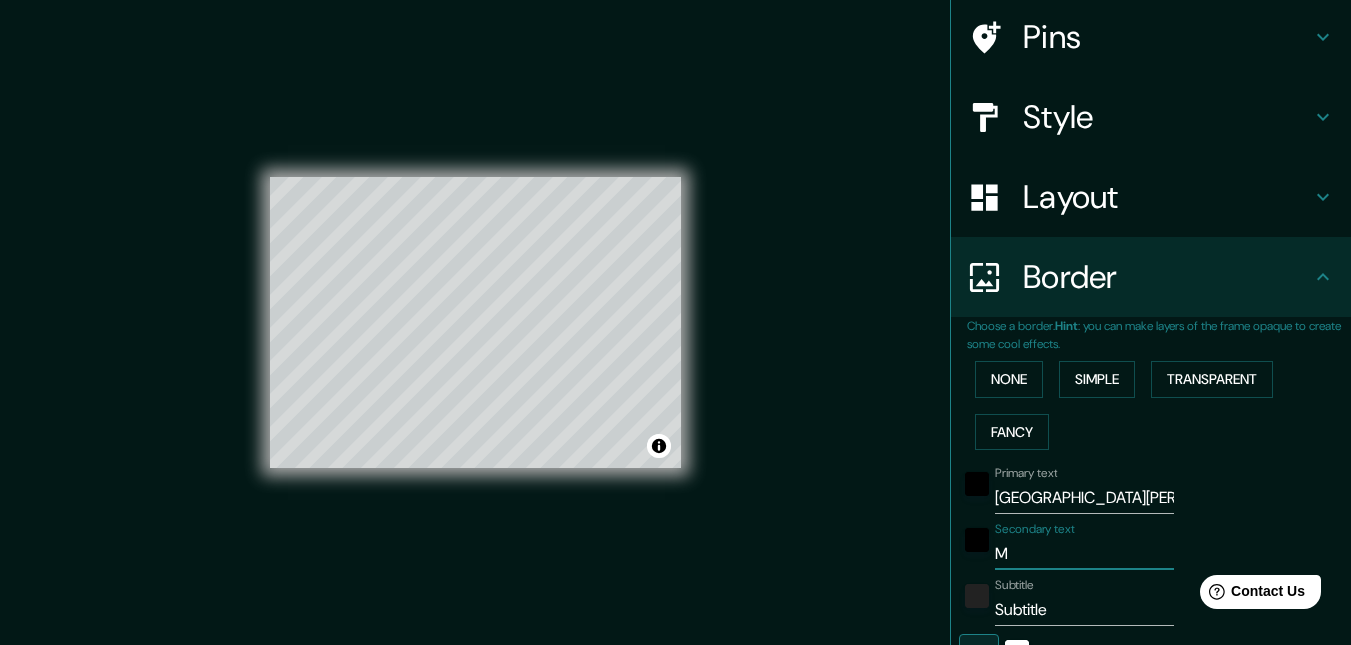type on "Me" 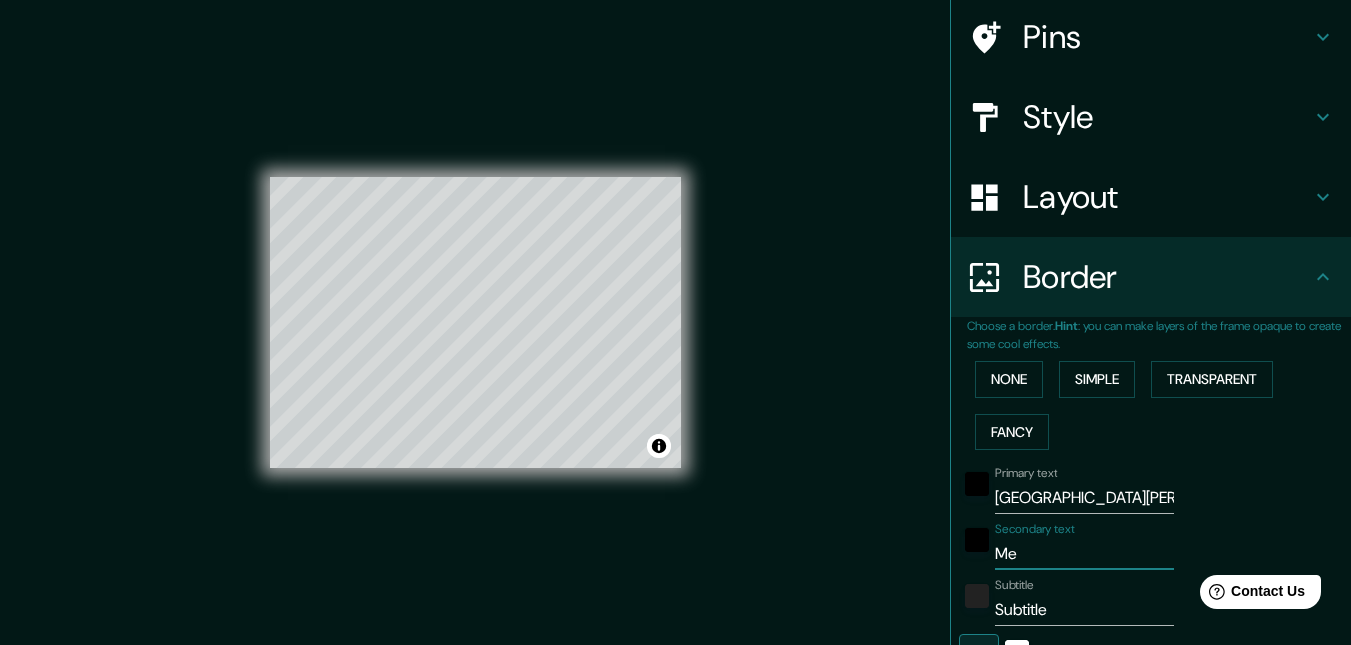type on "197" 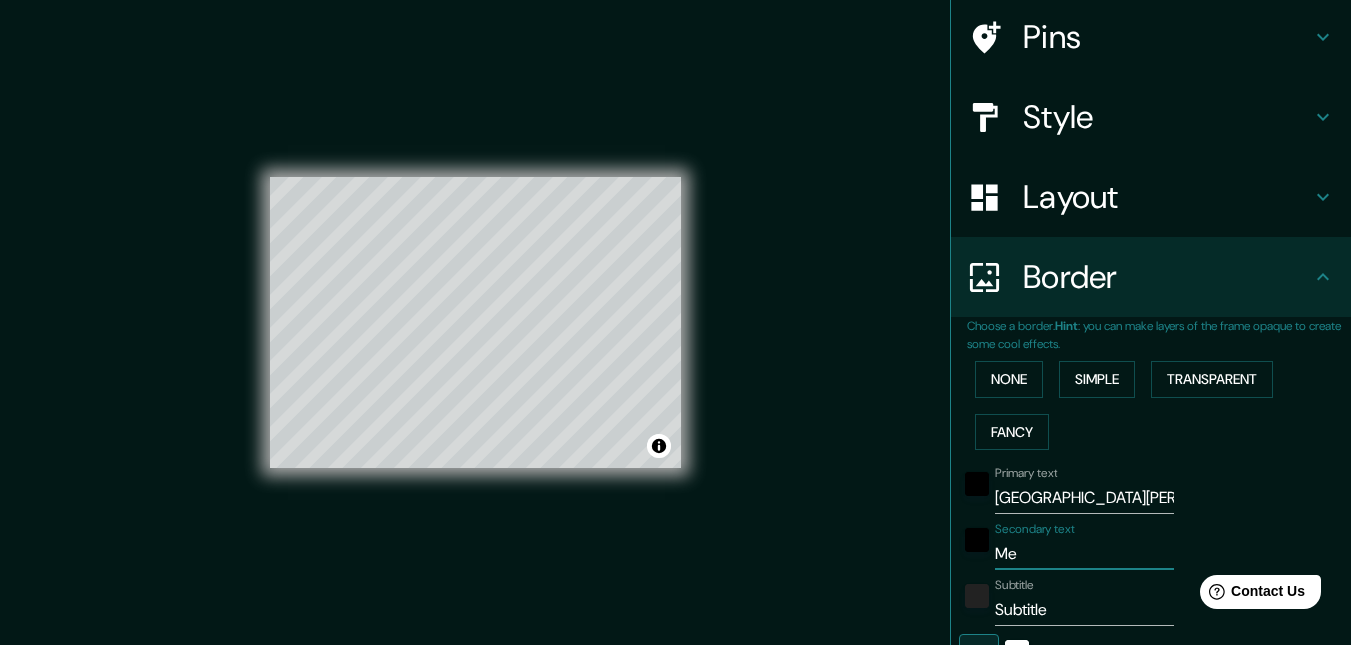 type on "Men" 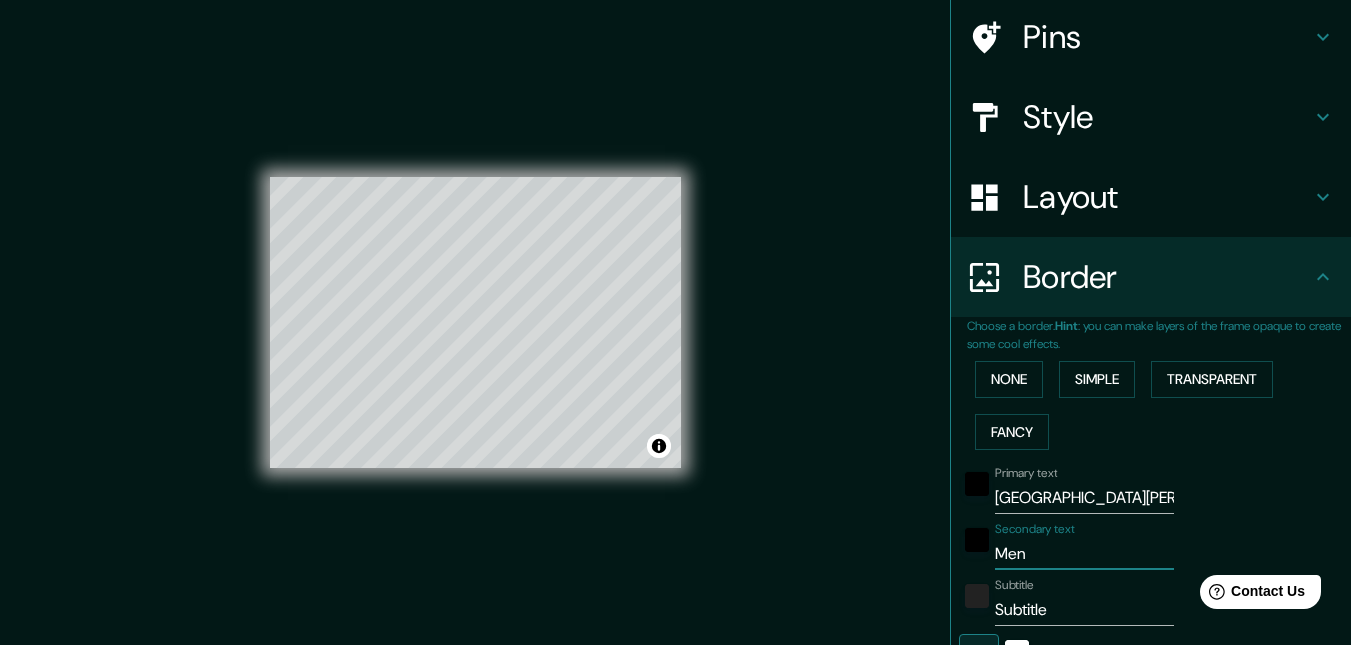 type on "197" 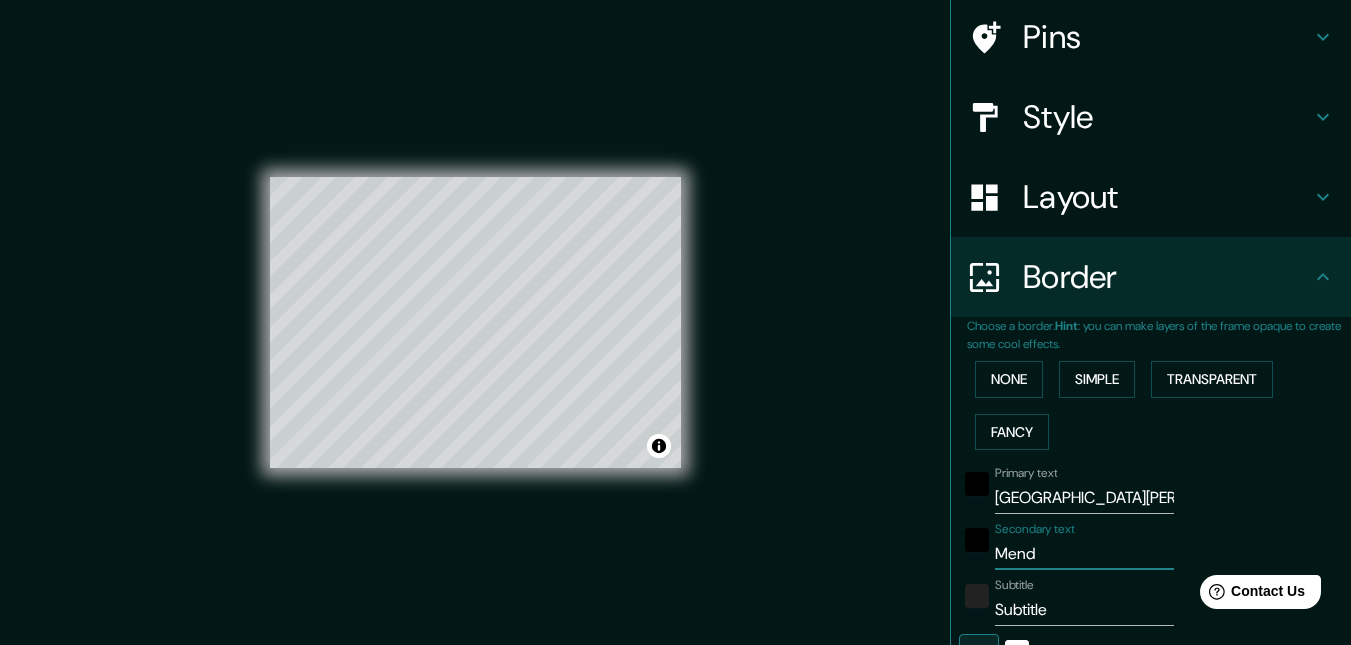 type on "Mendo" 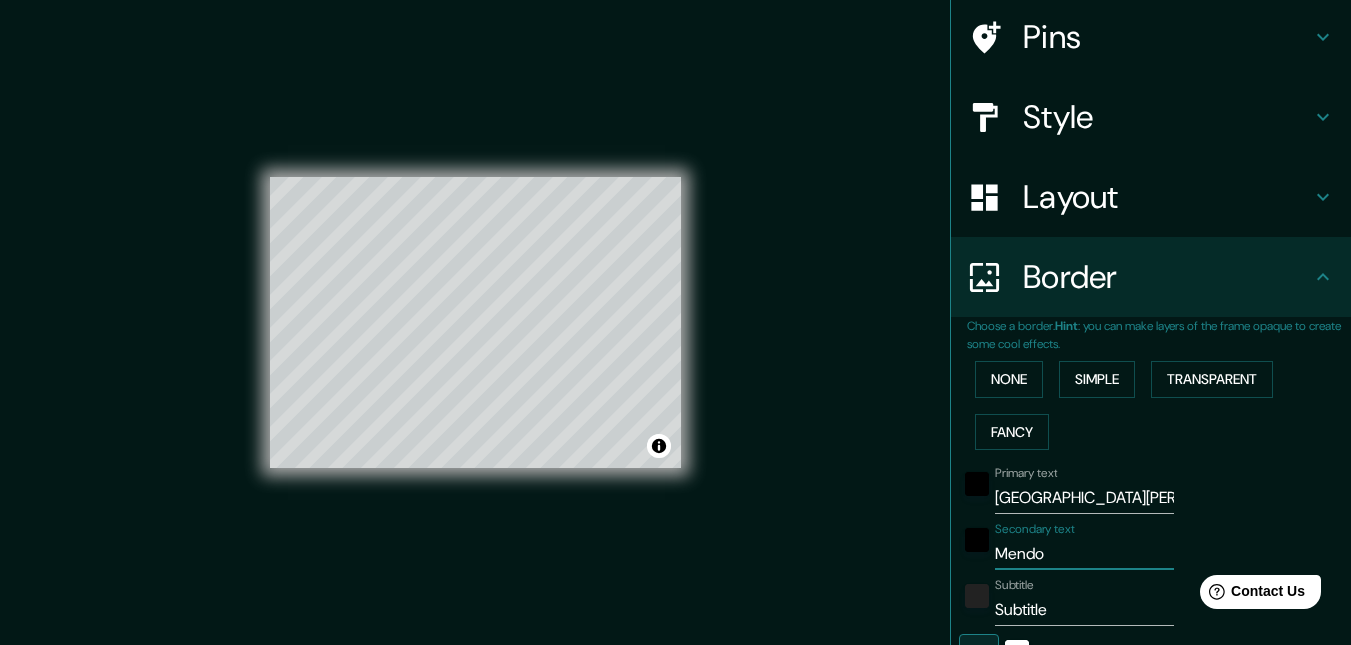 type on "197" 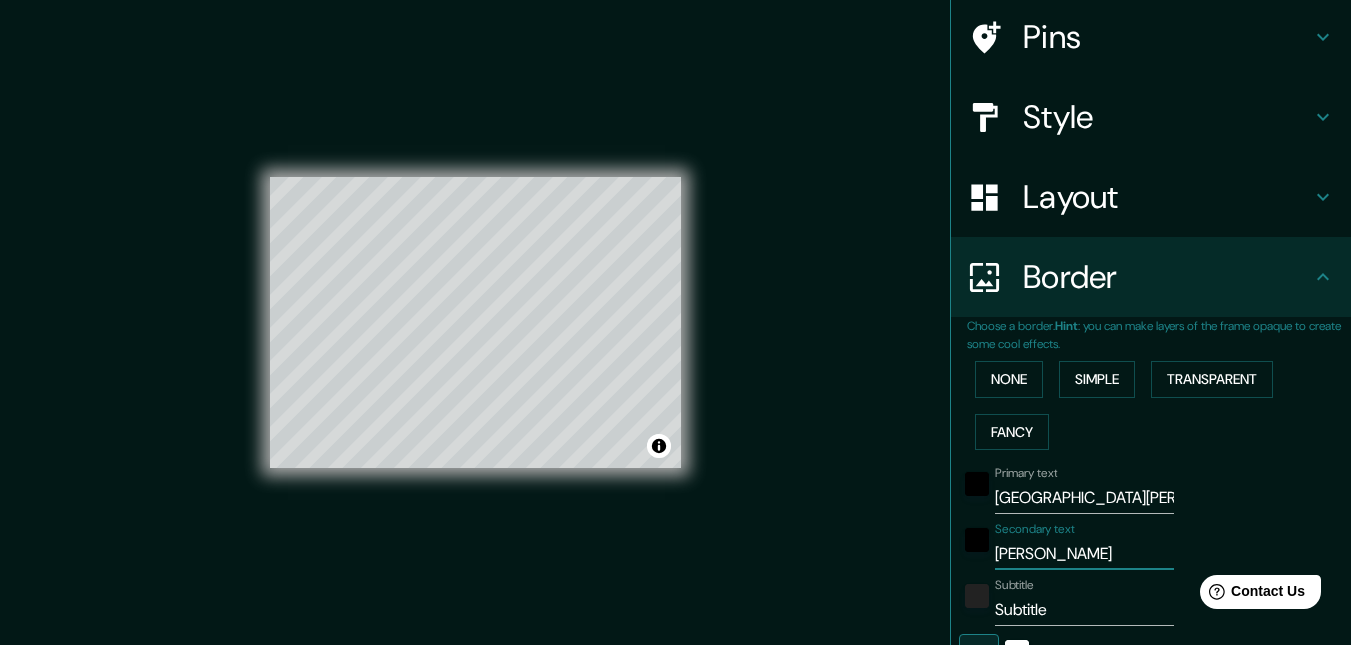 type on "[PERSON_NAME]" 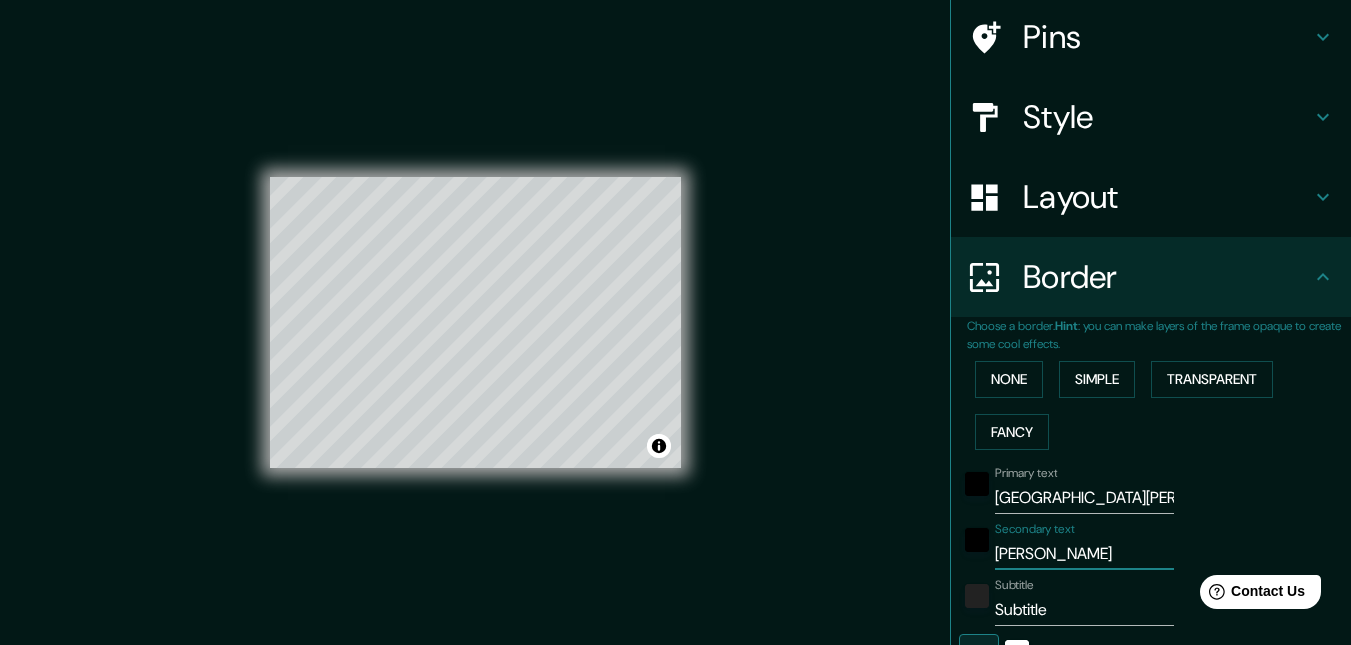 type on "[PERSON_NAME]" 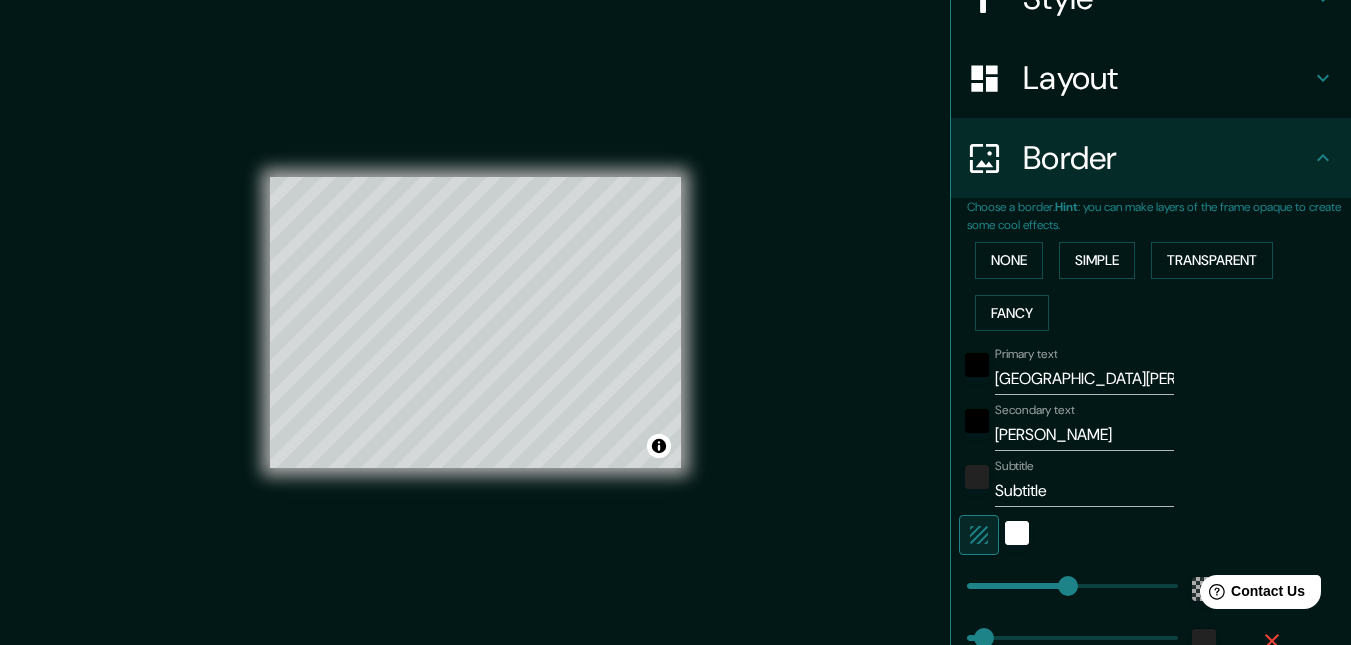scroll, scrollTop: 267, scrollLeft: 0, axis: vertical 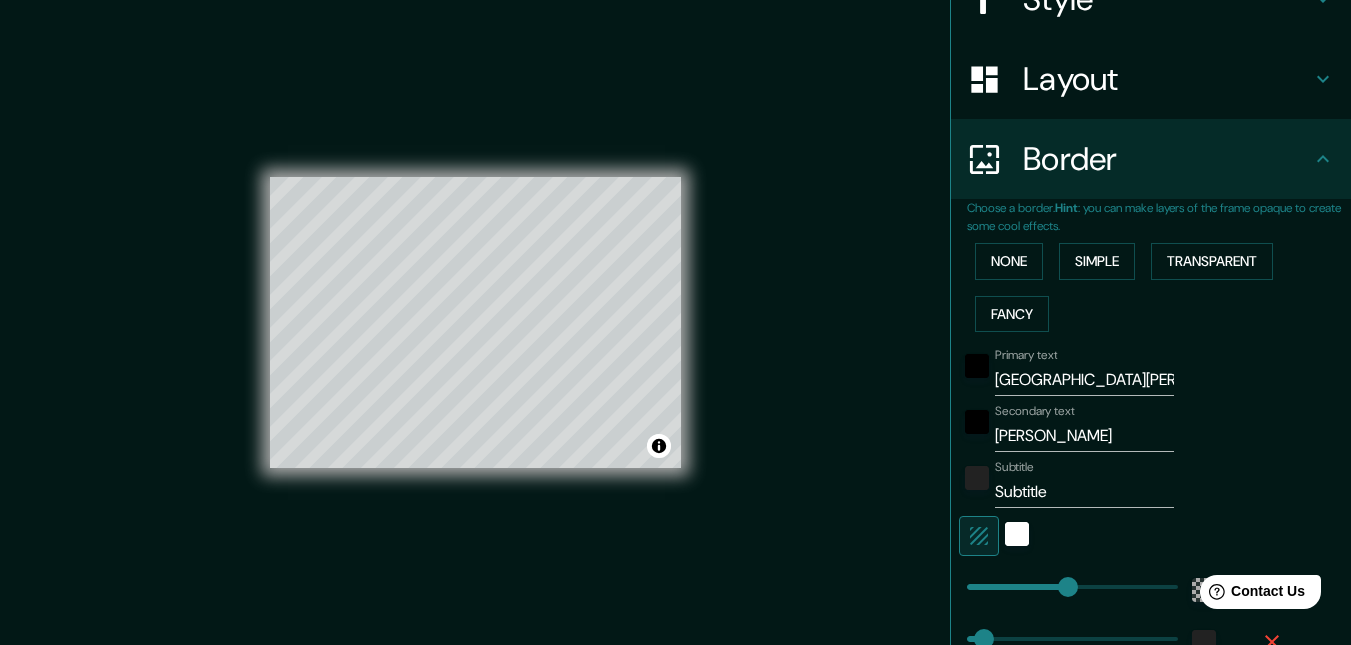 click on "Subtitle" at bounding box center [1084, 492] 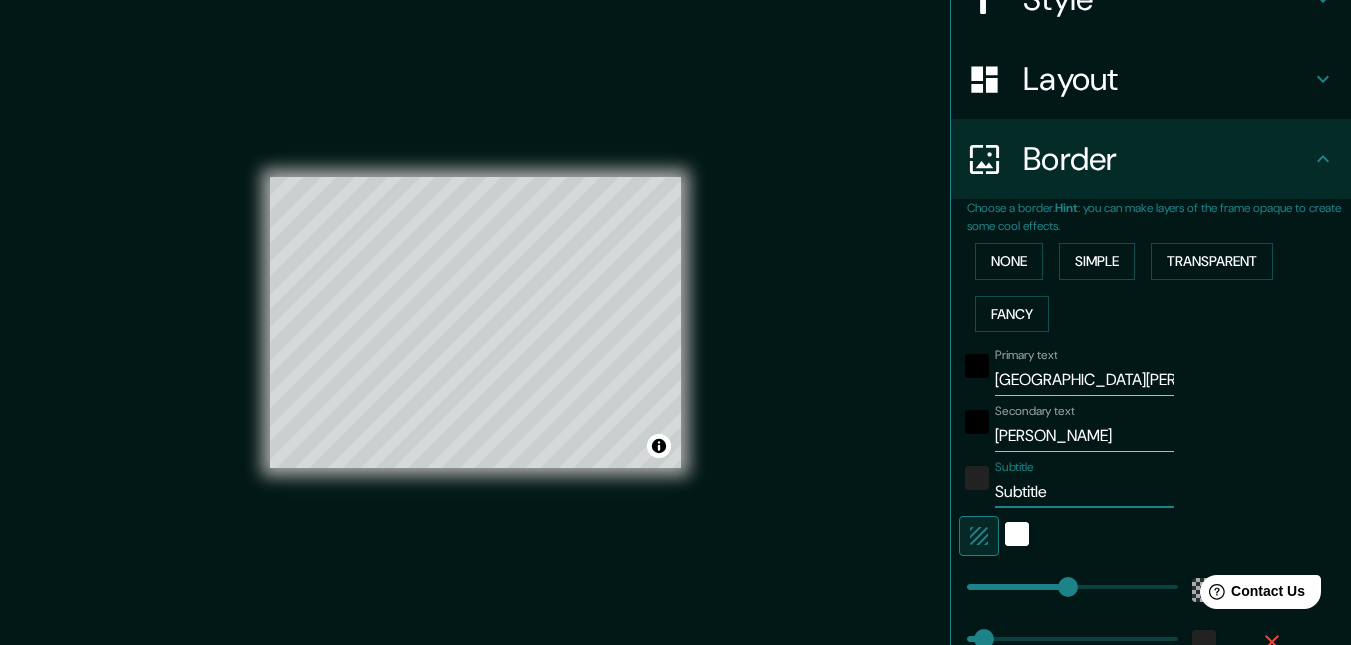 click on "Subtitle" at bounding box center [1084, 492] 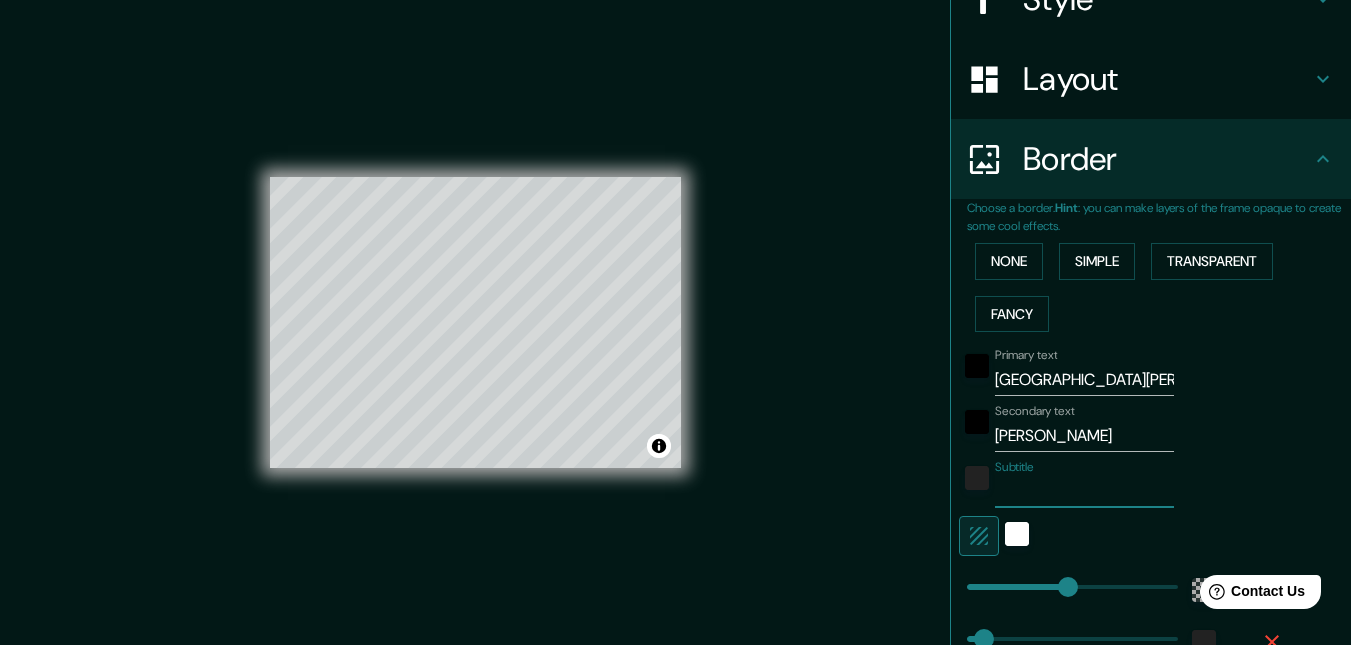 type 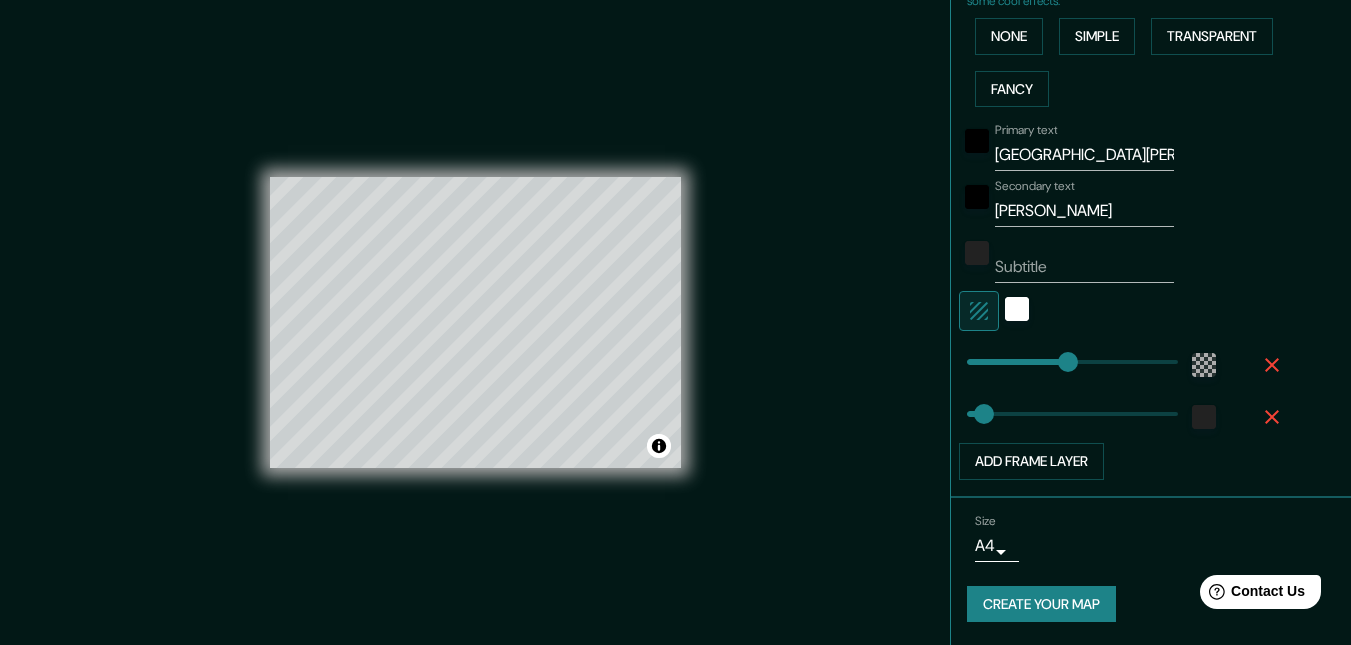 scroll, scrollTop: 493, scrollLeft: 0, axis: vertical 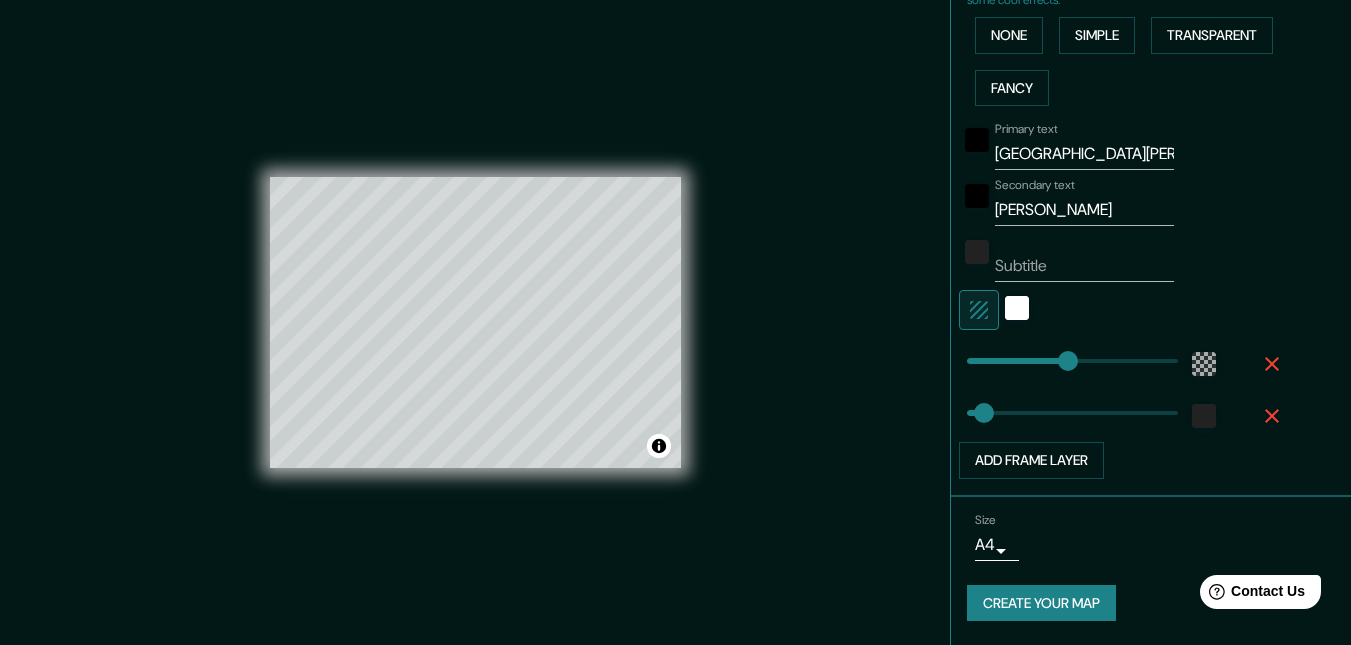 click on "Mappin Location [GEOGRAPHIC_DATA][PERSON_NAME], [GEOGRAPHIC_DATA][PERSON_NAME], [GEOGRAPHIC_DATA] Pins Style Layout Border Choose a border.  Hint : you can make layers of the frame opaque to create some cool effects. None Simple Transparent Fancy Primary text San [PERSON_NAME] Secondary text [PERSON_NAME] Subtitle Add frame layer Size A4 single Create your map © Mapbox   © OpenStreetMap   Improve this map Any problems, suggestions, or concerns please email    [EMAIL_ADDRESS][DOMAIN_NAME] . . ." at bounding box center (675, 322) 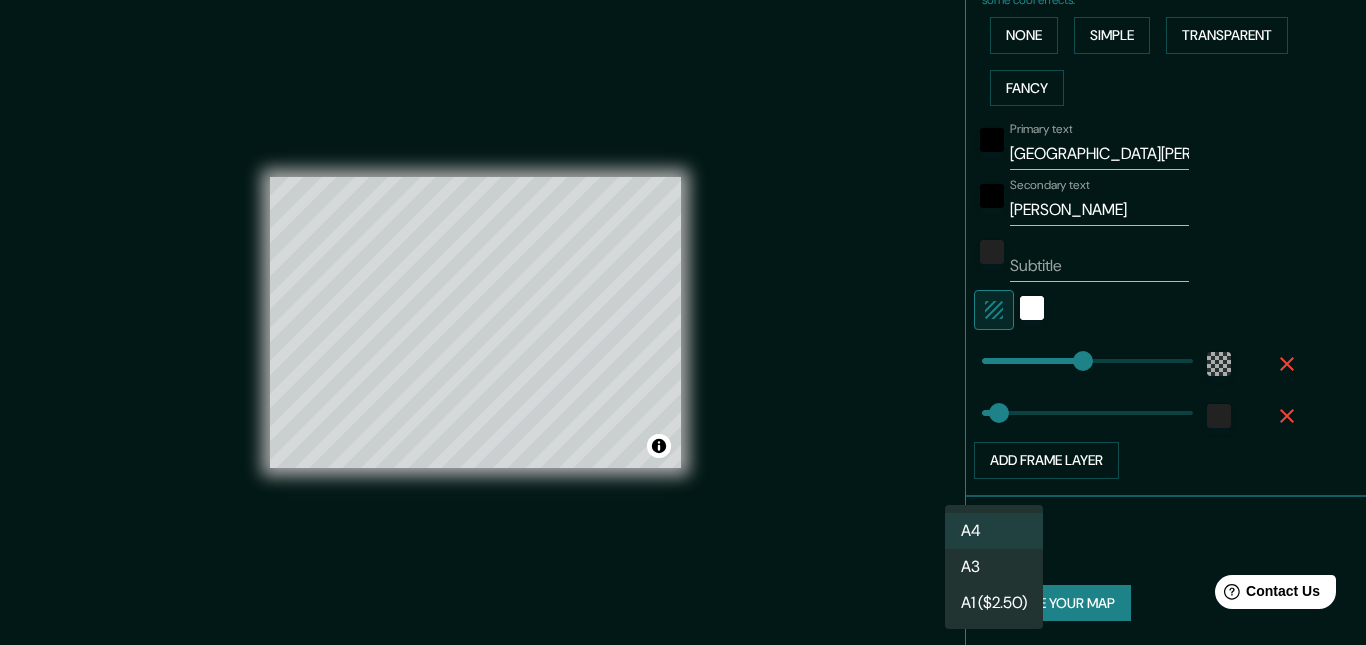 click at bounding box center (683, 322) 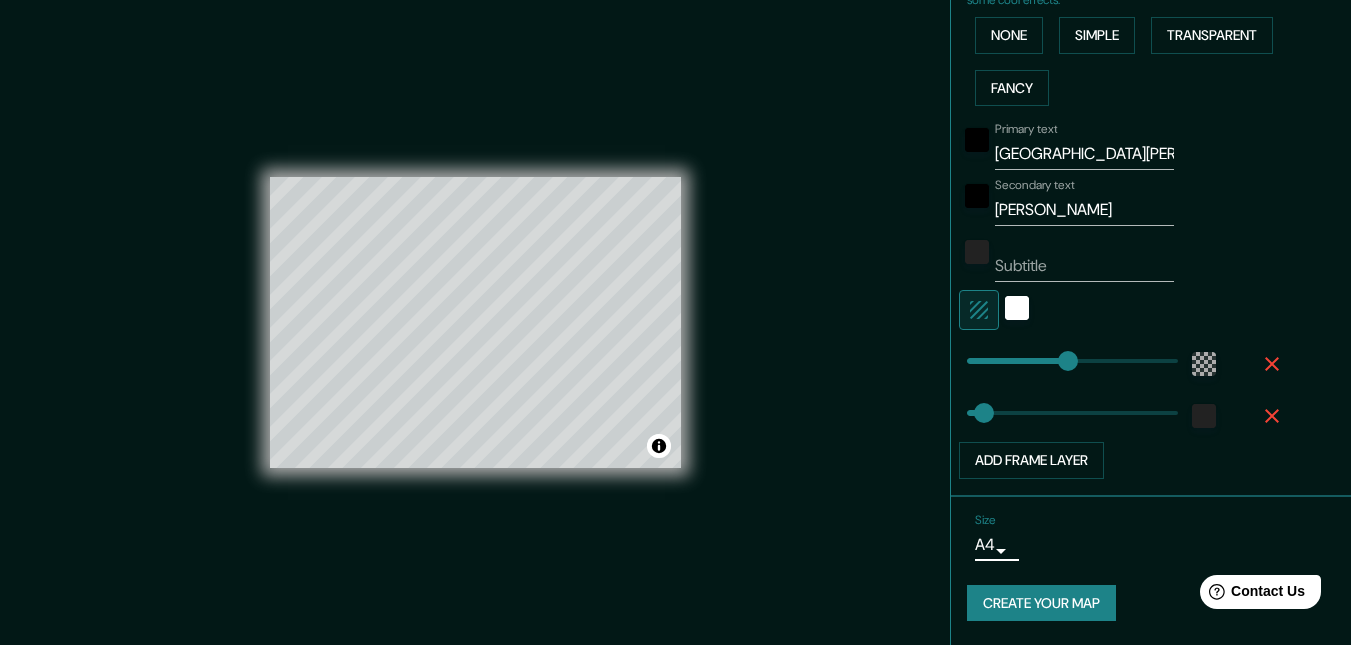 click on "Mappin Location [GEOGRAPHIC_DATA][PERSON_NAME], [GEOGRAPHIC_DATA][PERSON_NAME], [GEOGRAPHIC_DATA] Pins Style Layout Border Choose a border.  Hint : you can make layers of the frame opaque to create some cool effects. None Simple Transparent Fancy Primary text San [PERSON_NAME] Secondary text [PERSON_NAME] Subtitle Add frame layer Size A4 single Create your map © Mapbox   © OpenStreetMap   Improve this map Any problems, suggestions, or concerns please email    [EMAIL_ADDRESS][DOMAIN_NAME] . . ." at bounding box center [675, 322] 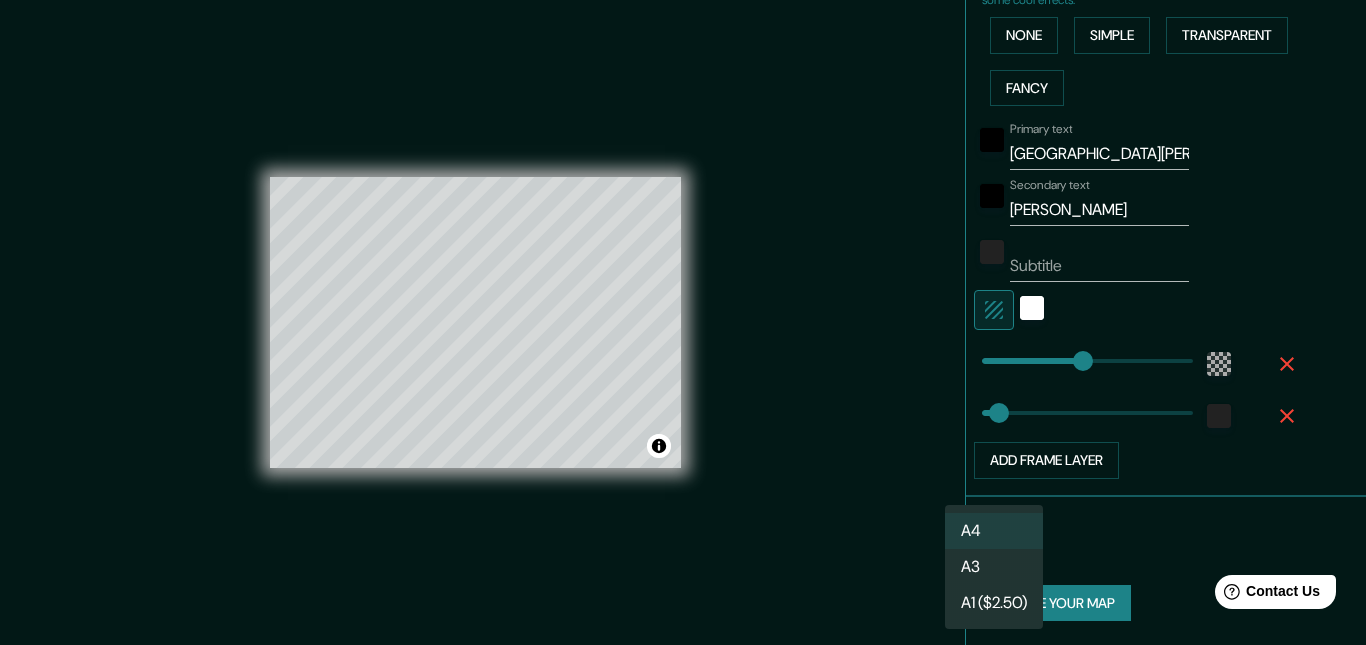 click on "A3" at bounding box center [994, 567] 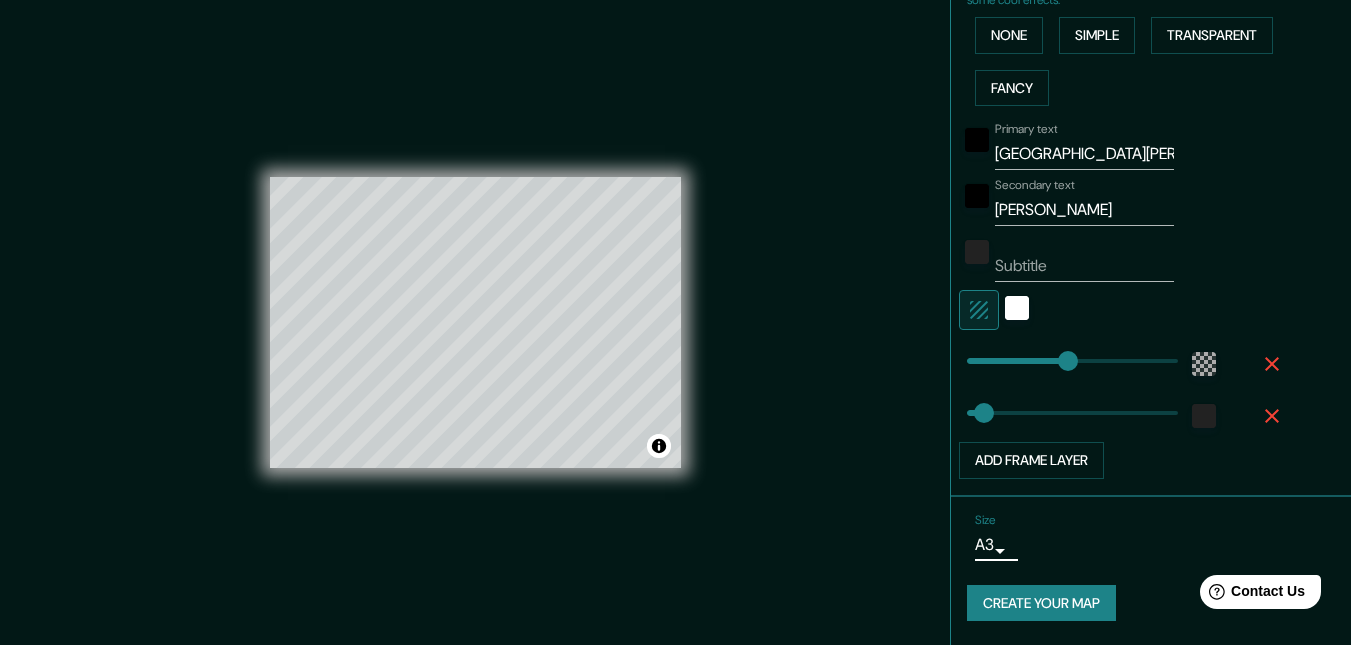 click on "Create your map" at bounding box center (1041, 603) 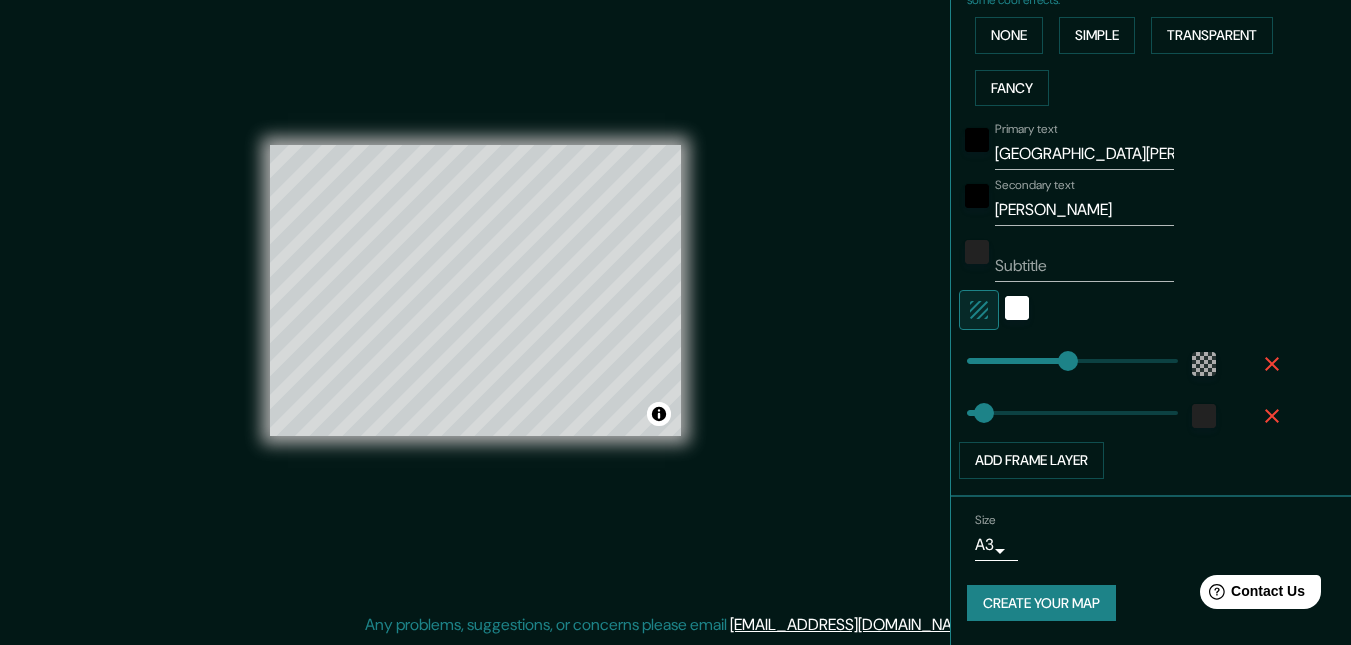 scroll, scrollTop: 28, scrollLeft: 0, axis: vertical 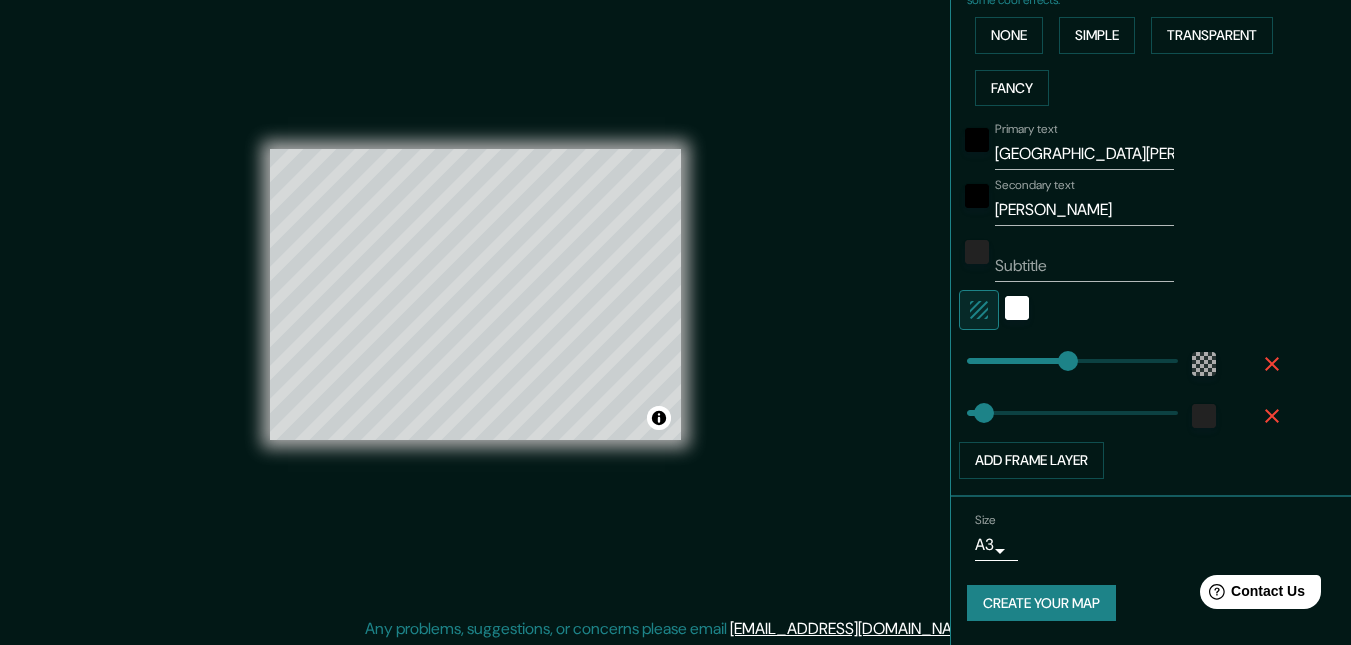 type on "33" 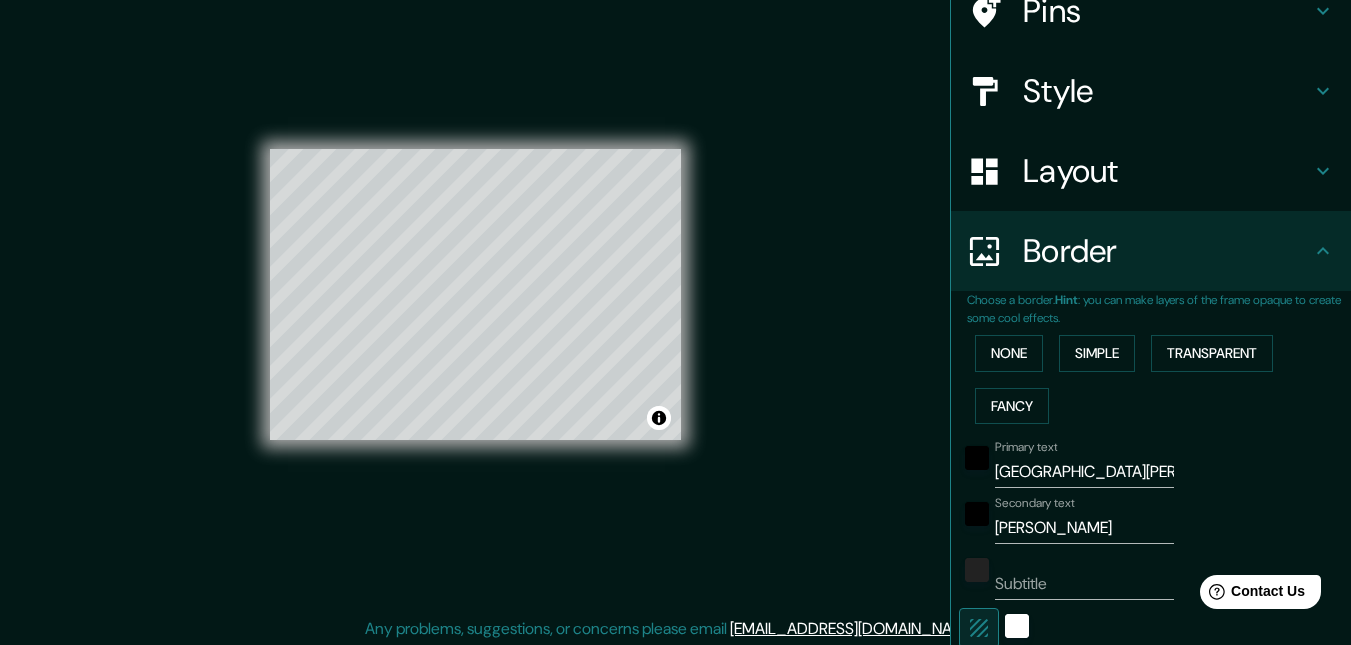 scroll, scrollTop: 0, scrollLeft: 0, axis: both 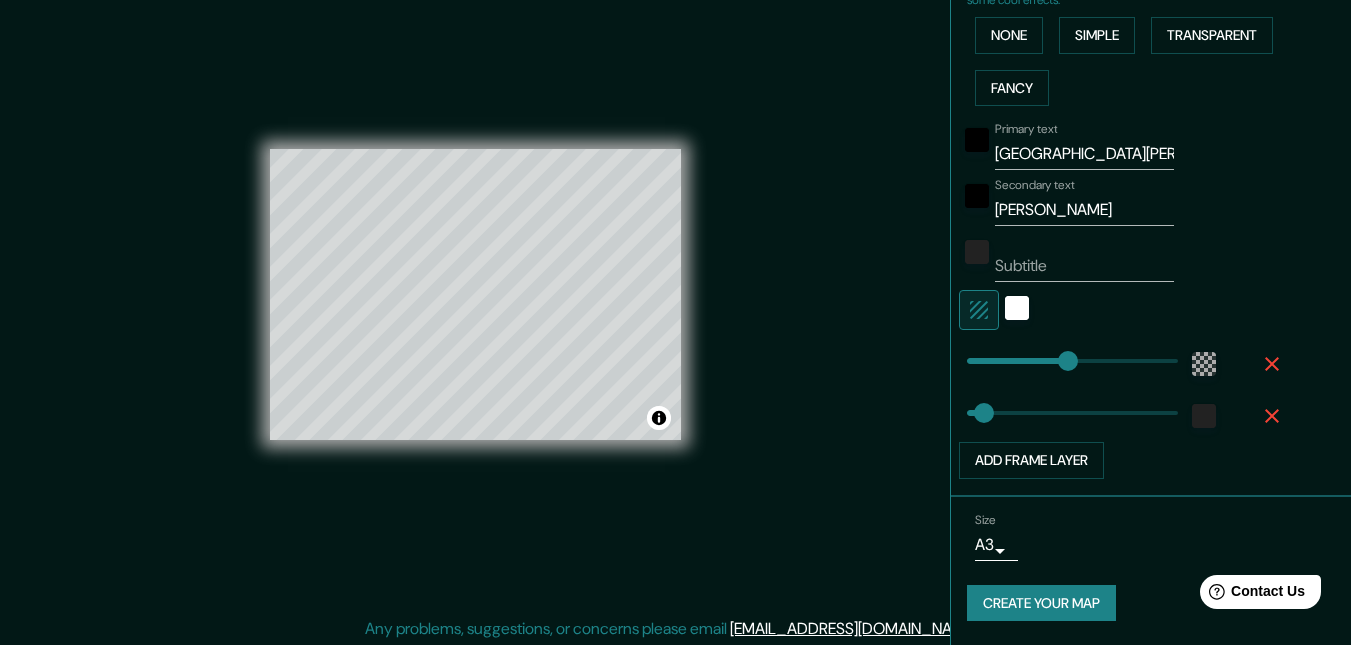 type on "197" 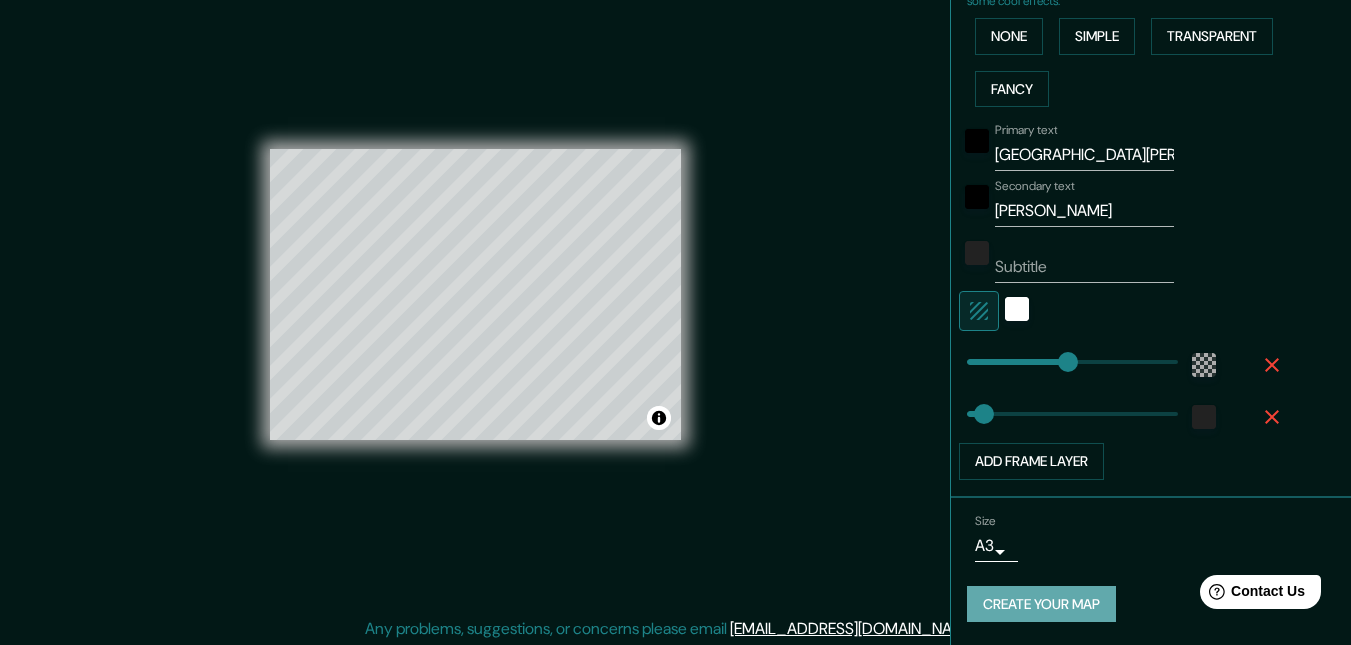 click on "Create your map" at bounding box center [1041, 604] 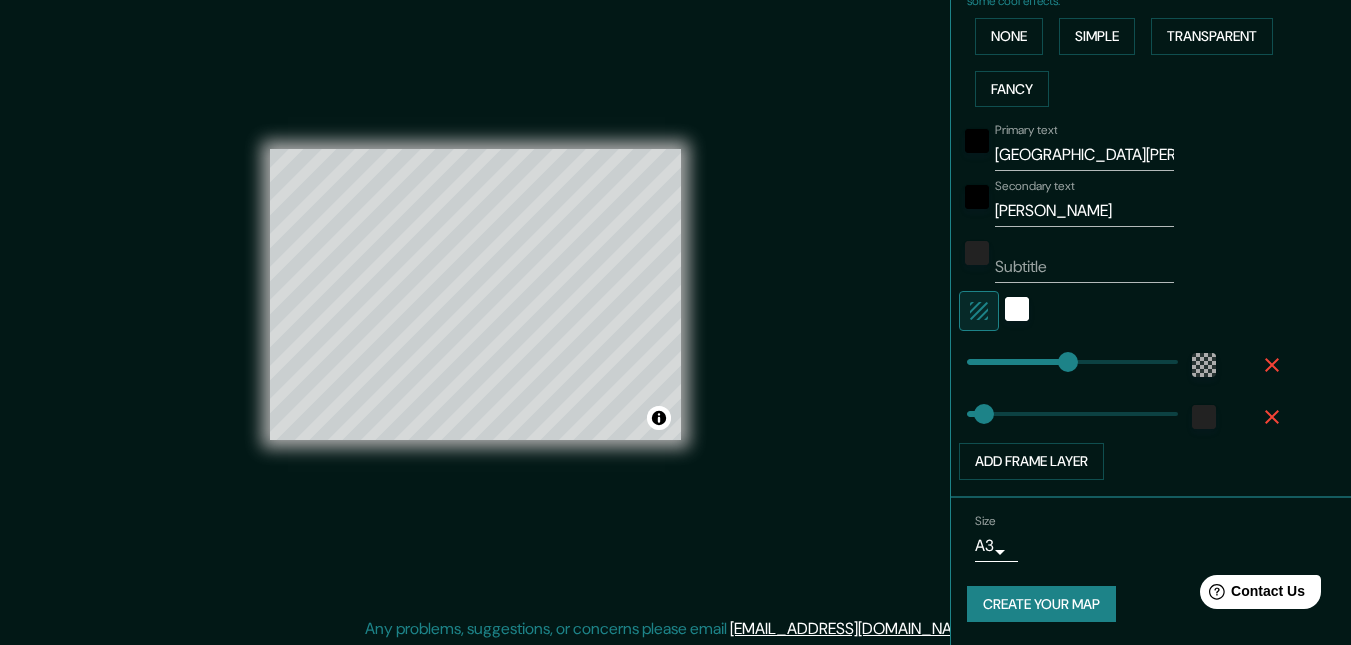 scroll, scrollTop: 493, scrollLeft: 0, axis: vertical 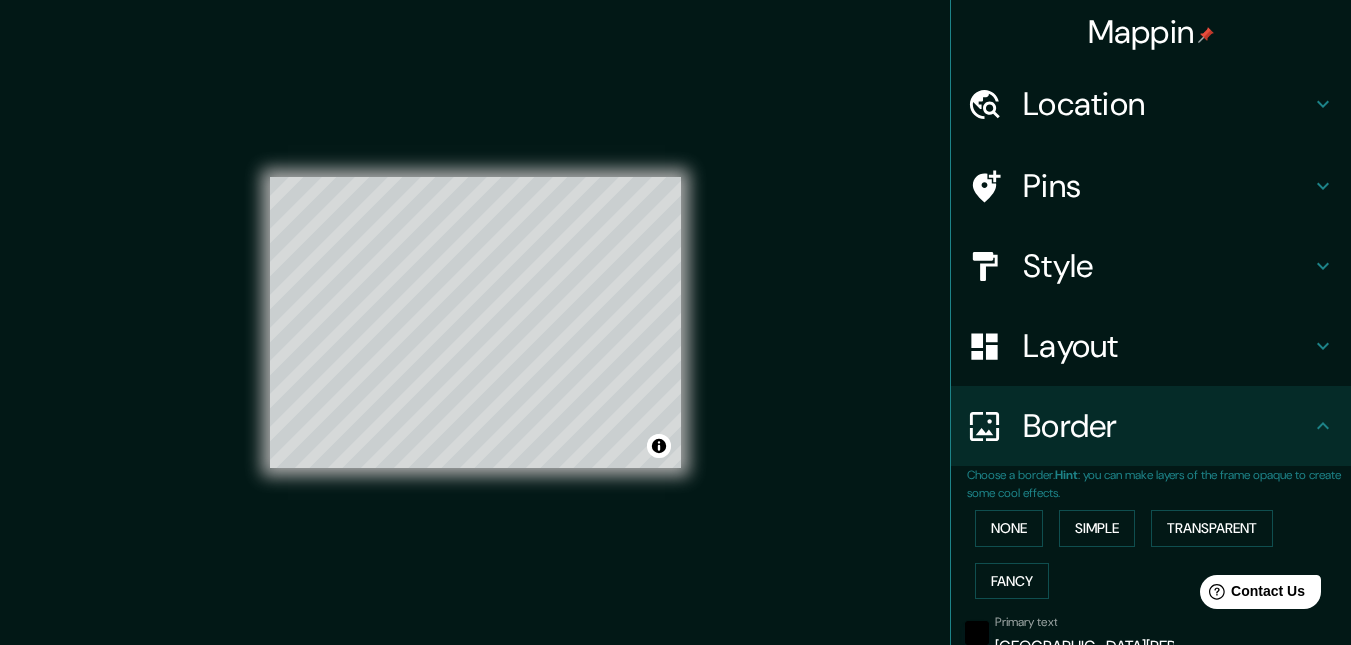 drag, startPoint x: 726, startPoint y: 206, endPoint x: 708, endPoint y: 531, distance: 325.49808 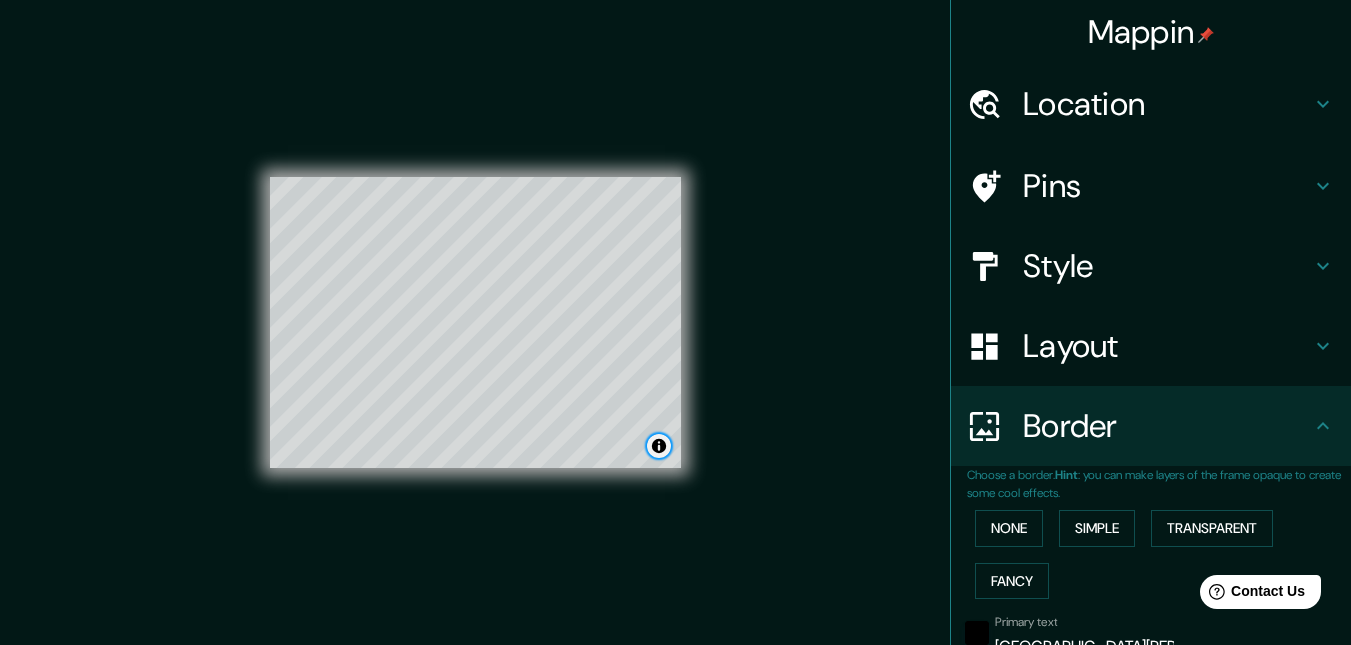 click at bounding box center (659, 446) 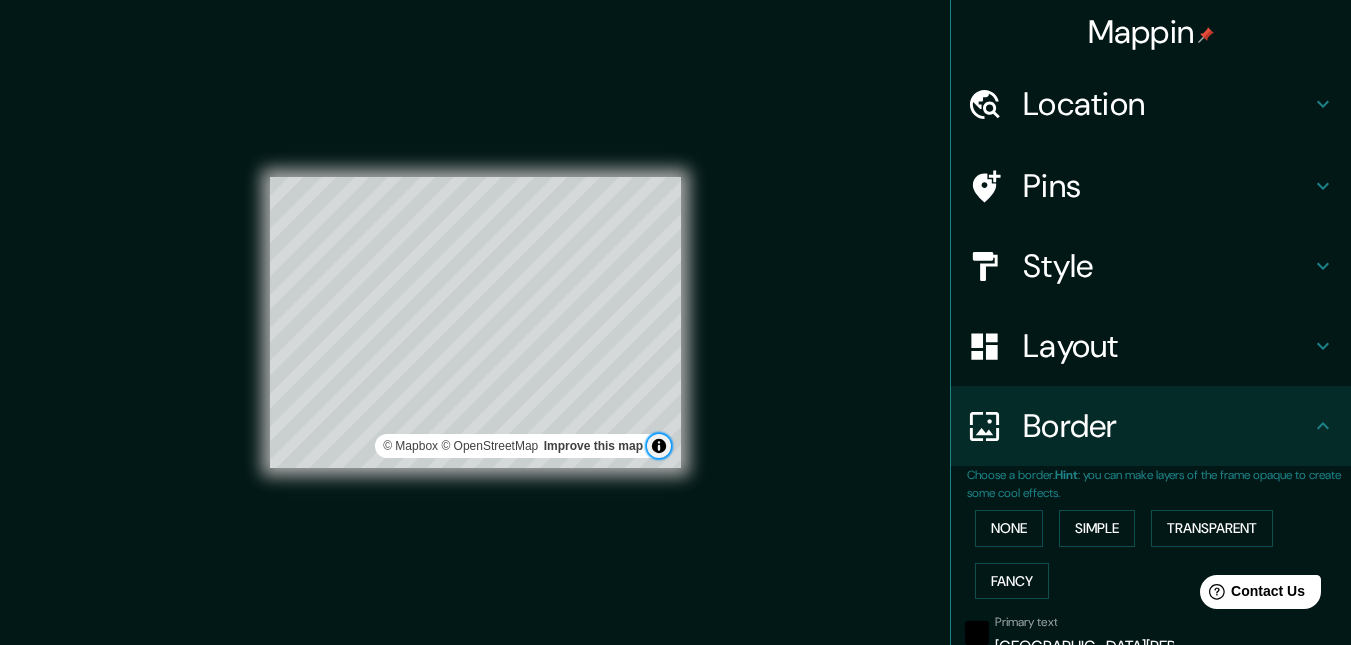 click at bounding box center (659, 446) 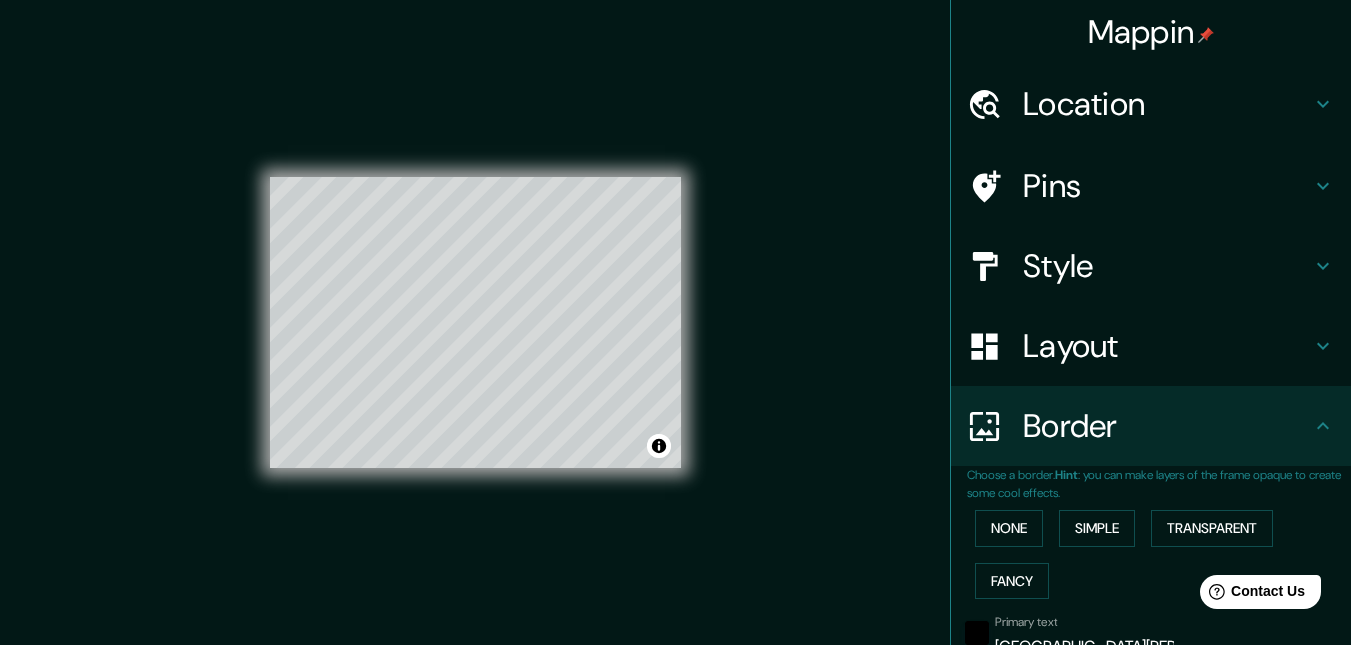 click on "Mappin Location [GEOGRAPHIC_DATA][PERSON_NAME], [GEOGRAPHIC_DATA][PERSON_NAME], [GEOGRAPHIC_DATA] Pins Style Layout Border Choose a border.  Hint : you can make layers of the frame opaque to create some cool effects. None Simple Transparent Fancy Primary text San [PERSON_NAME] Secondary text [PERSON_NAME] Subtitle Add frame layer Size A3 a4 Create your map © Mapbox   © OpenStreetMap   Improve this map Any problems, suggestions, or concerns please email    [EMAIL_ADDRESS][DOMAIN_NAME] . . ." at bounding box center (675, 338) 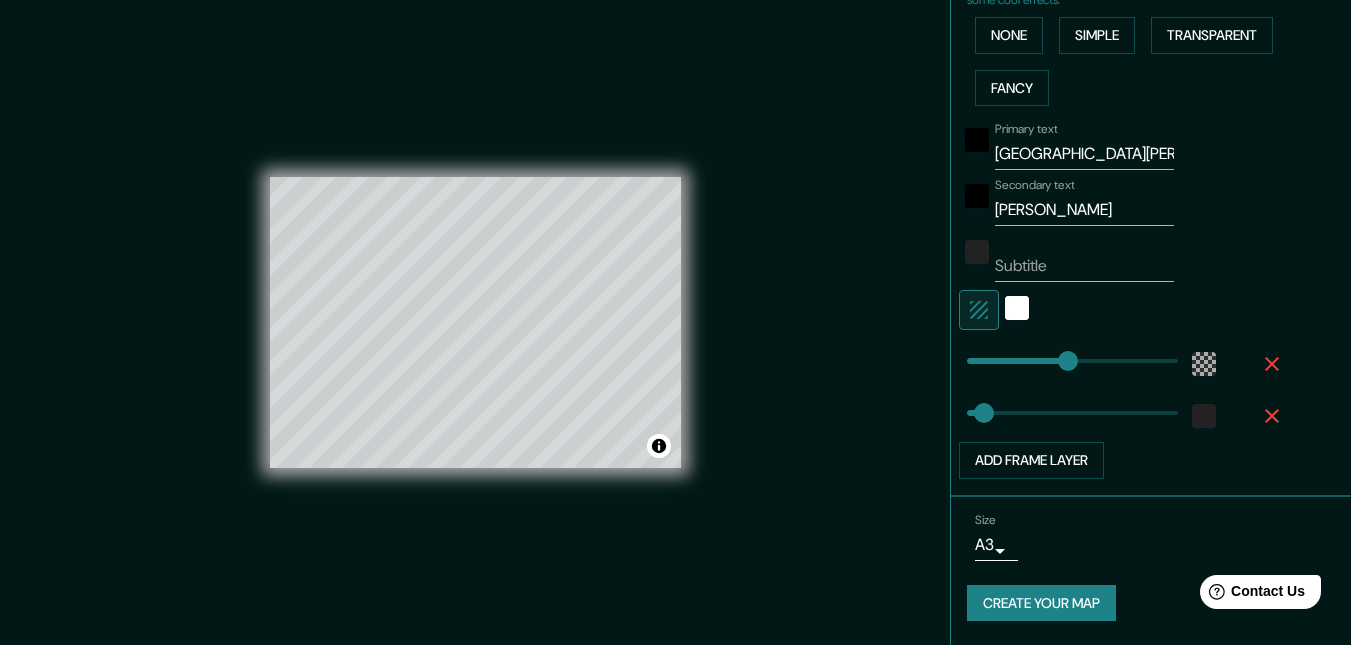 click on "Mappin Location [GEOGRAPHIC_DATA][PERSON_NAME], [GEOGRAPHIC_DATA][PERSON_NAME], [GEOGRAPHIC_DATA] Pins Style Layout Border Choose a border.  Hint : you can make layers of the frame opaque to create some cool effects. None Simple Transparent Fancy Primary text San [PERSON_NAME] Secondary text [PERSON_NAME] Subtitle Add frame layer Size A3 a4 Create your map © Mapbox   © OpenStreetMap   Improve this map Any problems, suggestions, or concerns please email    [EMAIL_ADDRESS][DOMAIN_NAME] . . ." at bounding box center (675, 322) 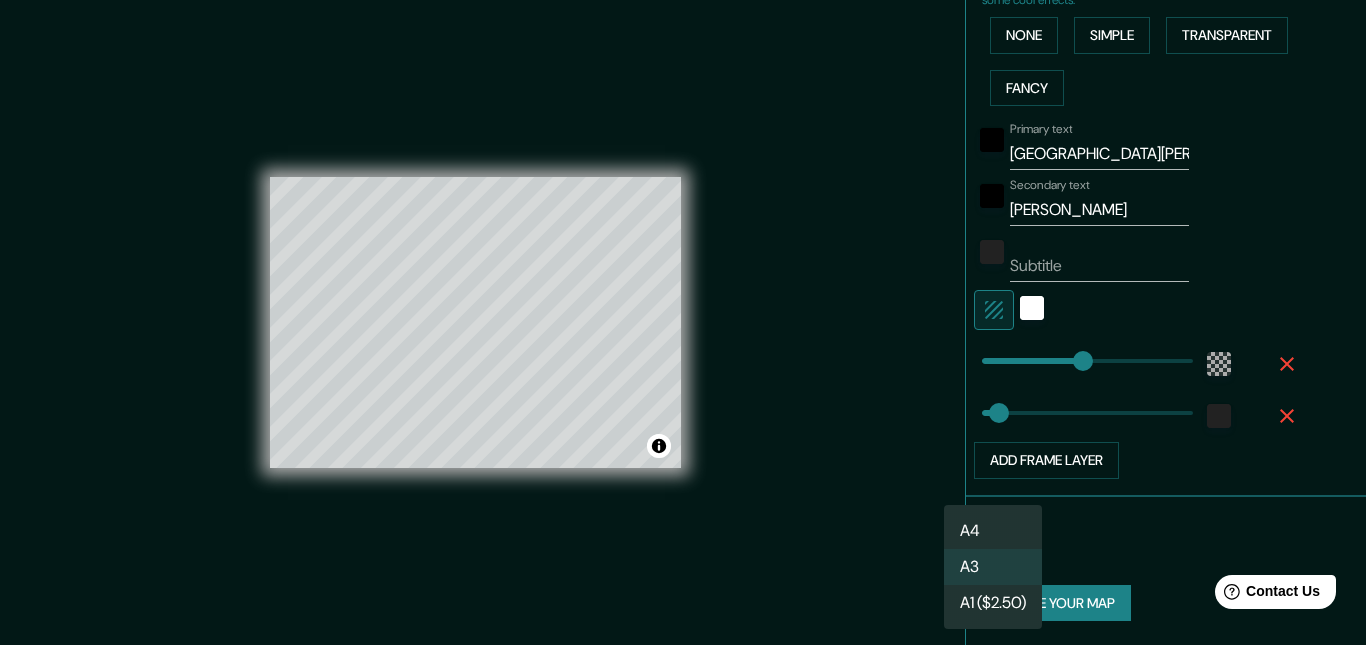 click on "A4" at bounding box center (993, 531) 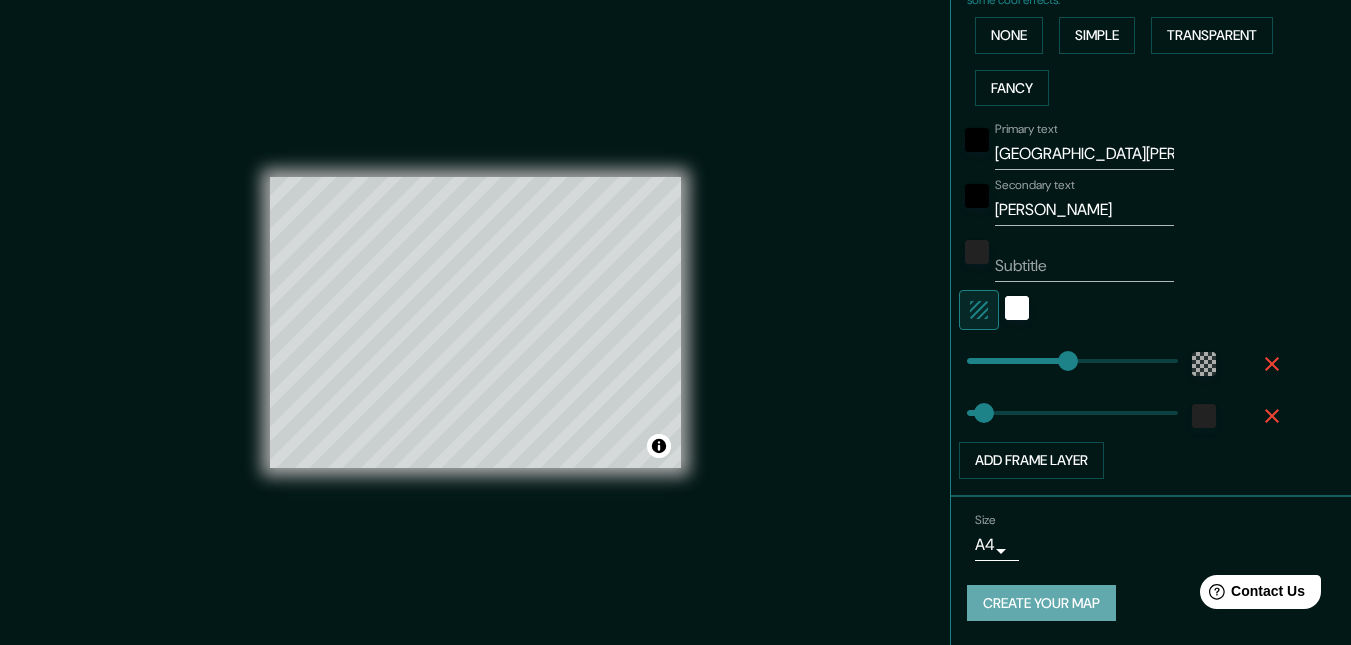 click on "Create your map" at bounding box center (1041, 603) 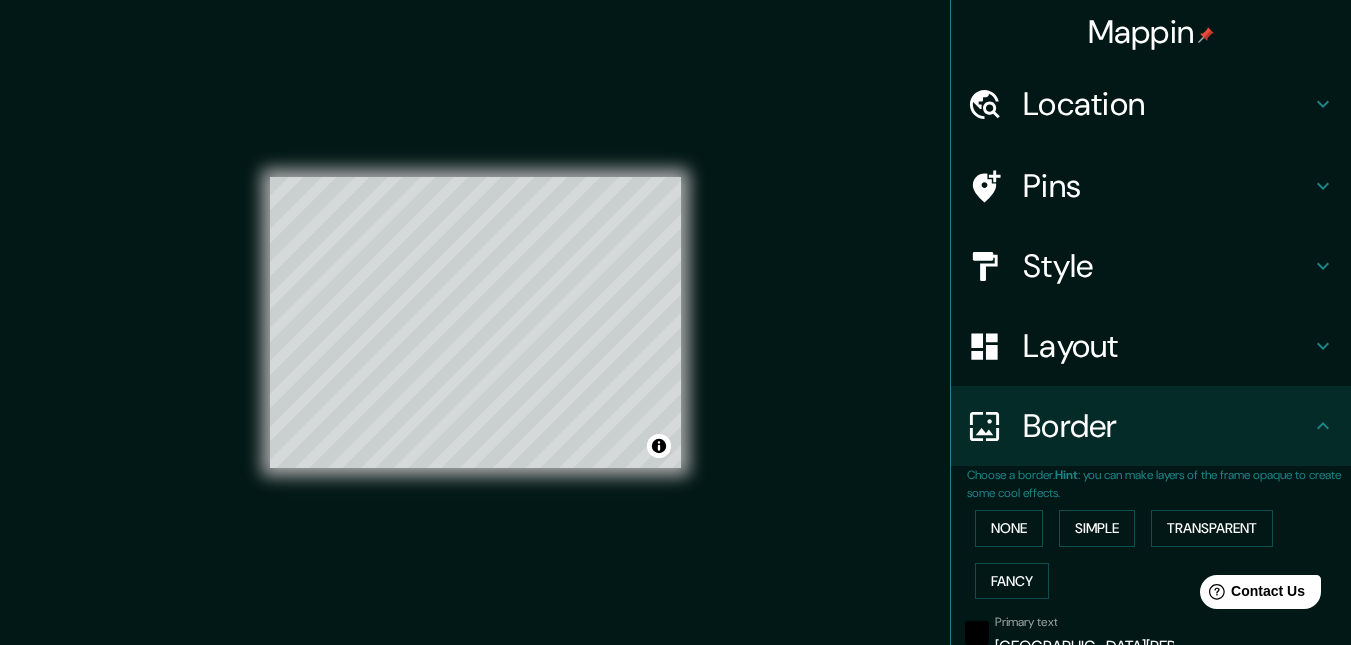 scroll, scrollTop: 107, scrollLeft: 0, axis: vertical 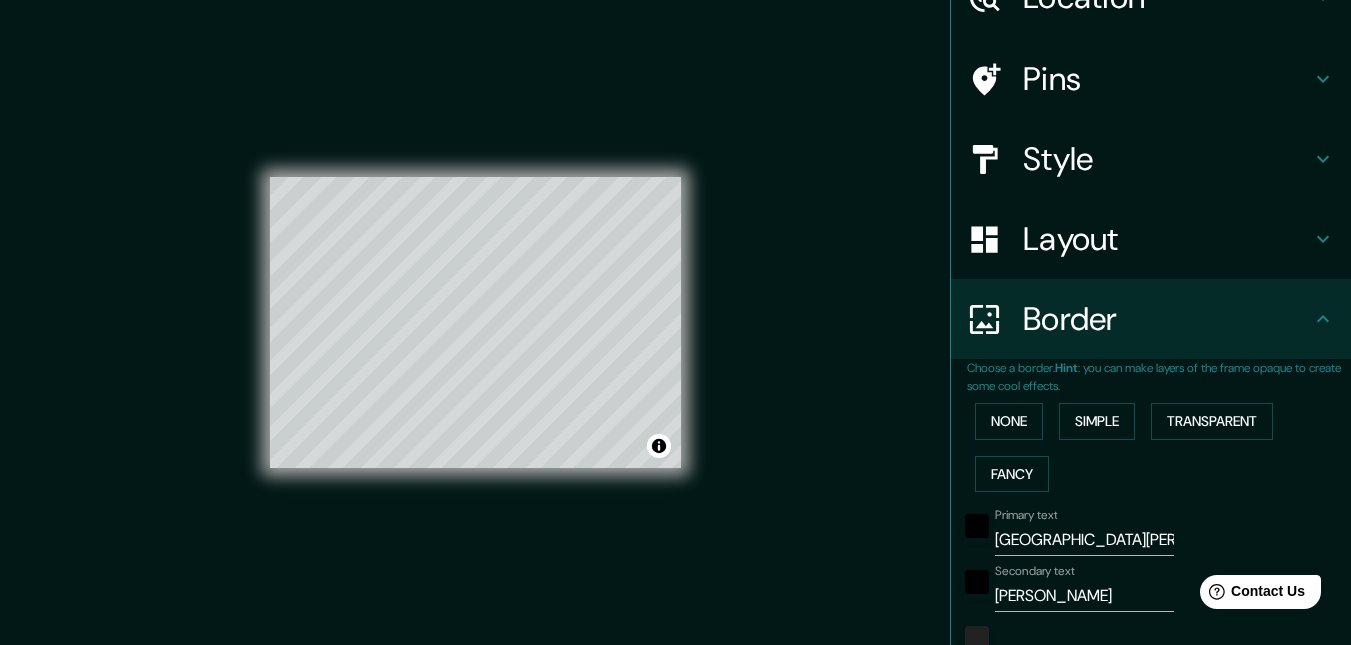 click on "Style" at bounding box center (1151, 159) 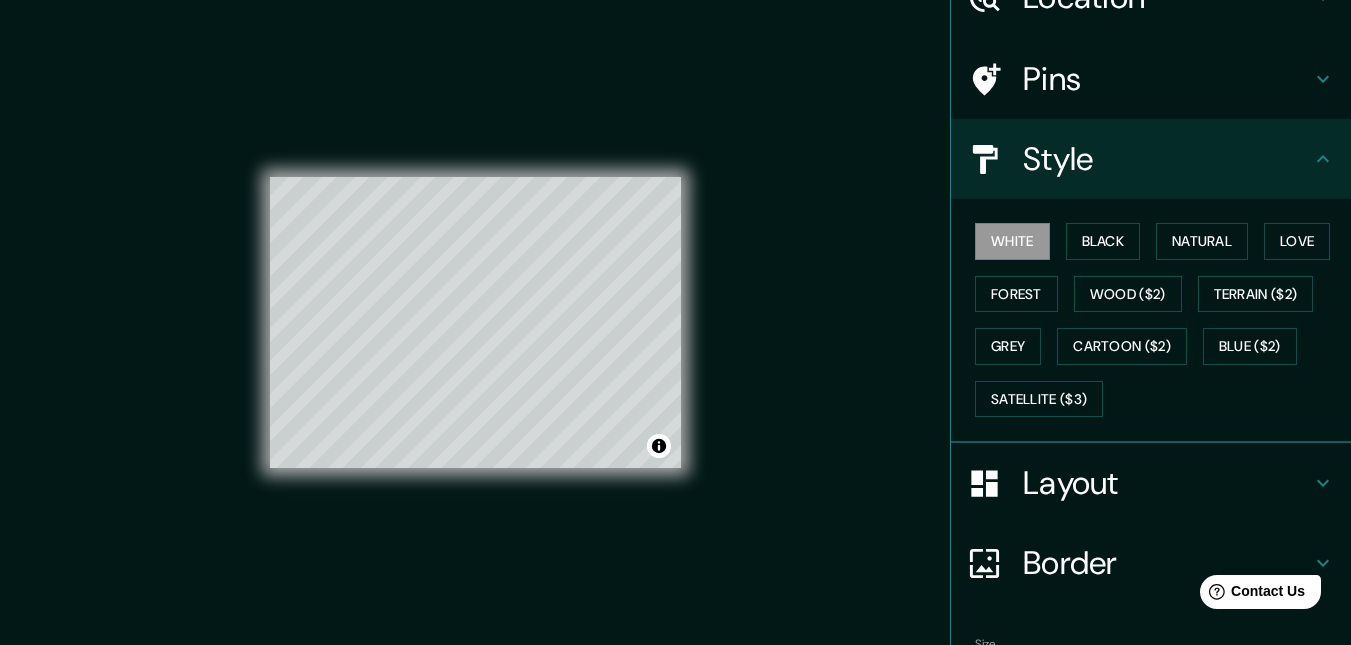 scroll, scrollTop: 178, scrollLeft: 0, axis: vertical 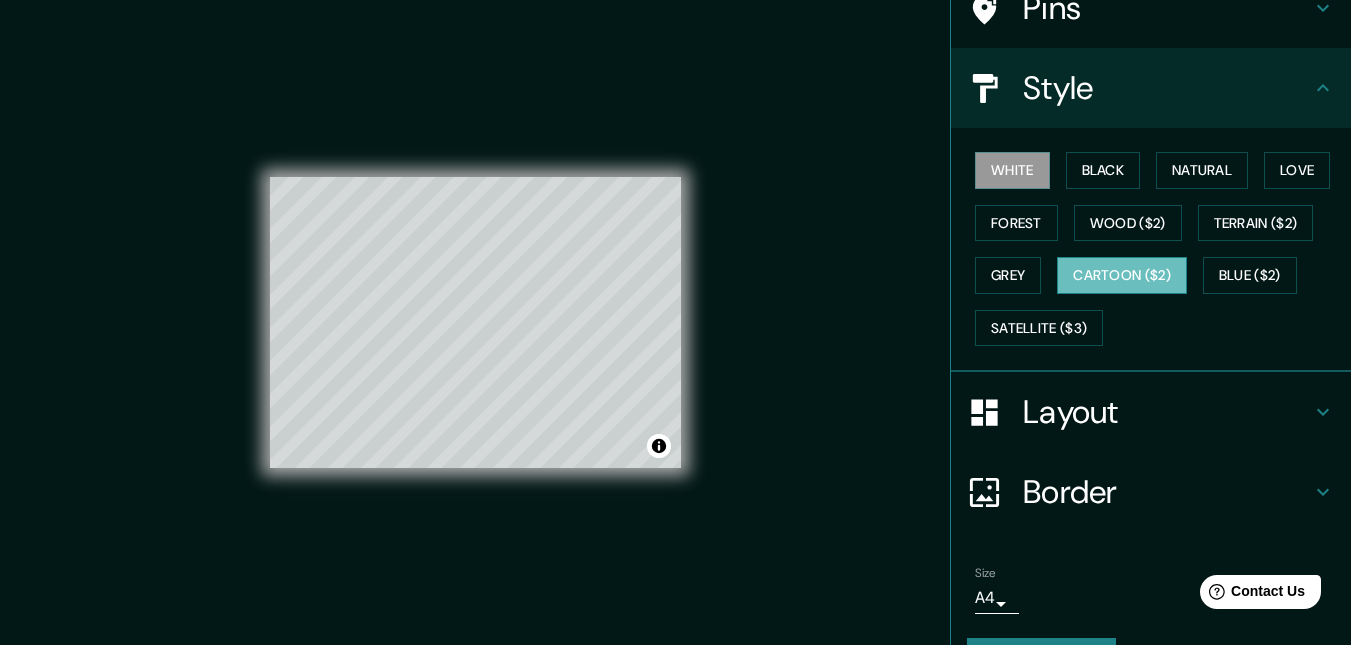 click on "Cartoon ($2)" at bounding box center [1122, 275] 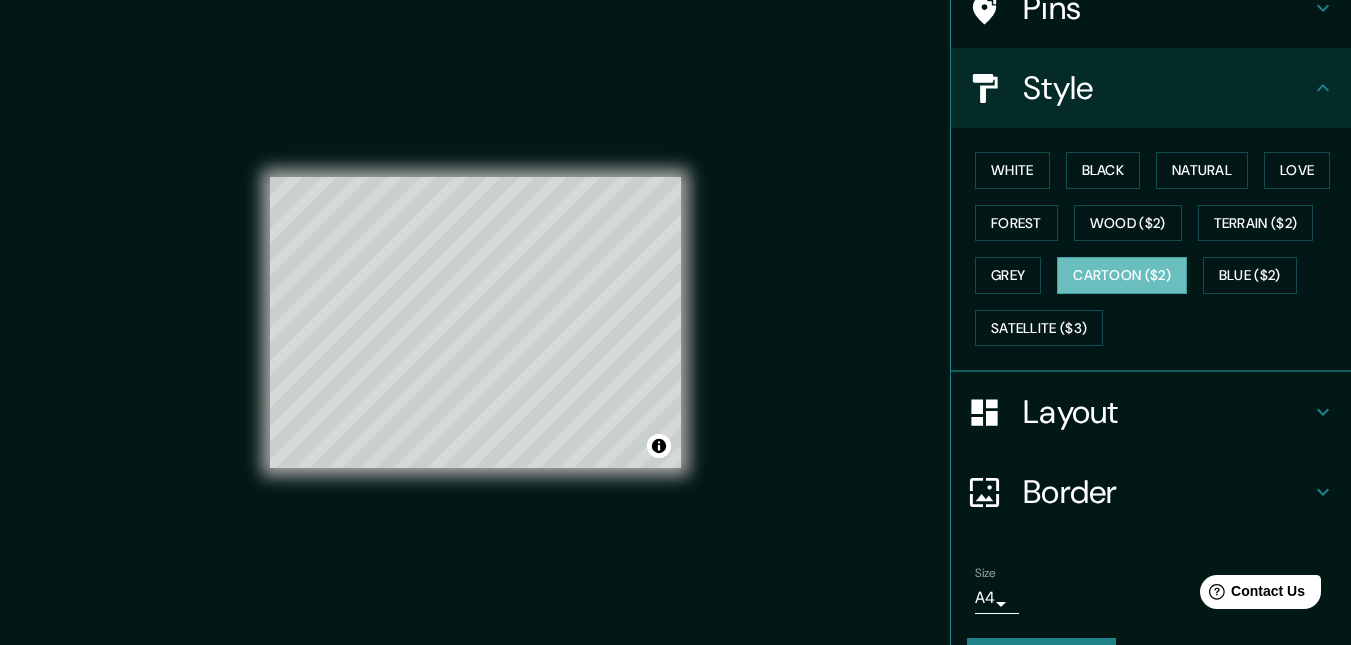 scroll, scrollTop: 232, scrollLeft: 0, axis: vertical 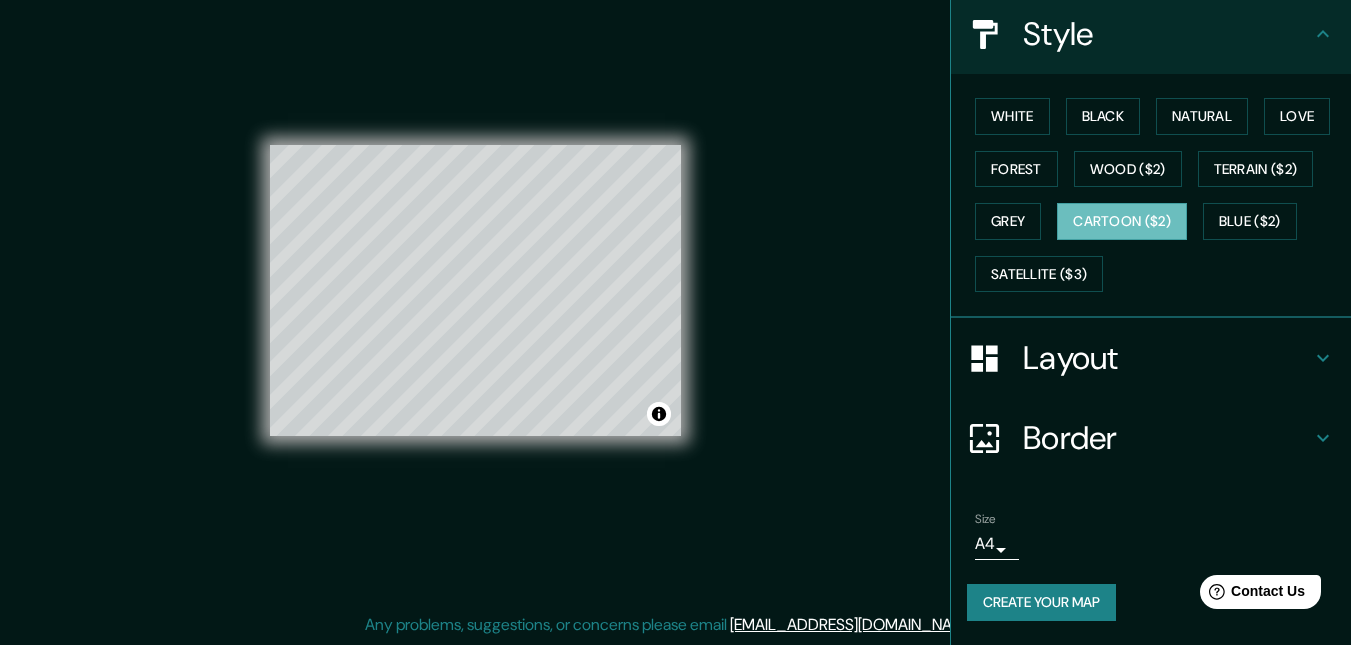 click on "Create your map" at bounding box center [1041, 602] 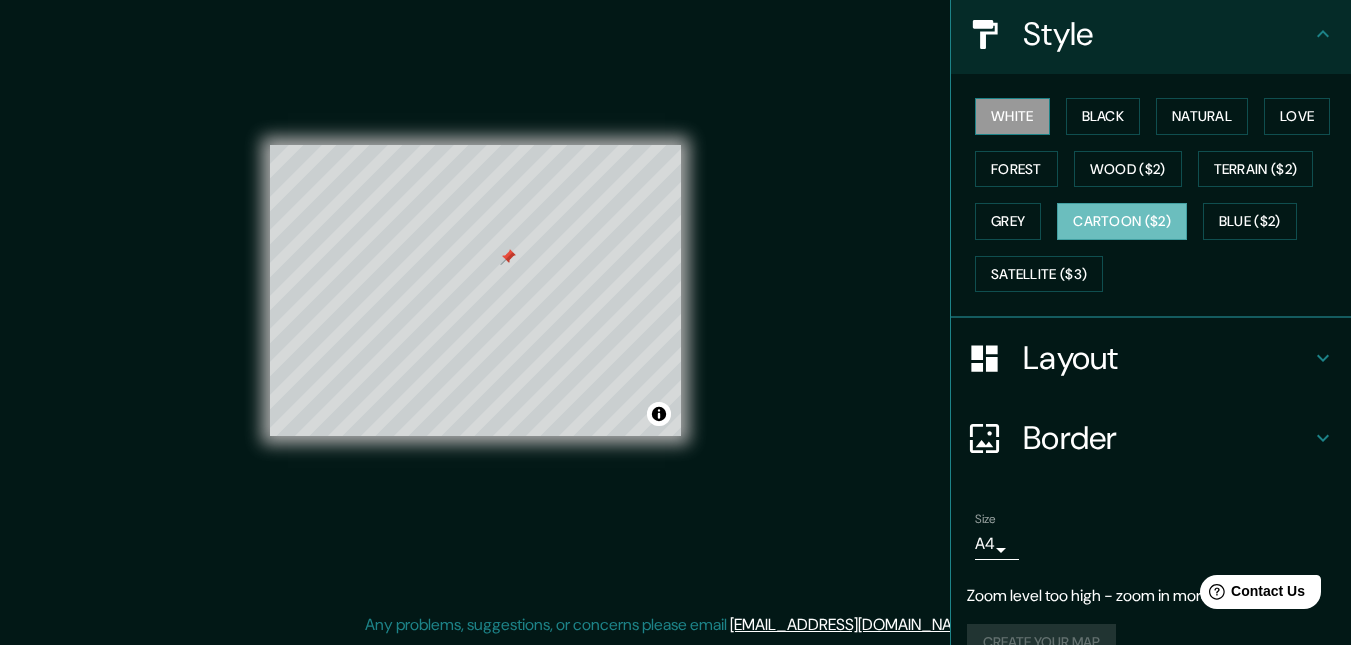 click on "White" at bounding box center [1012, 116] 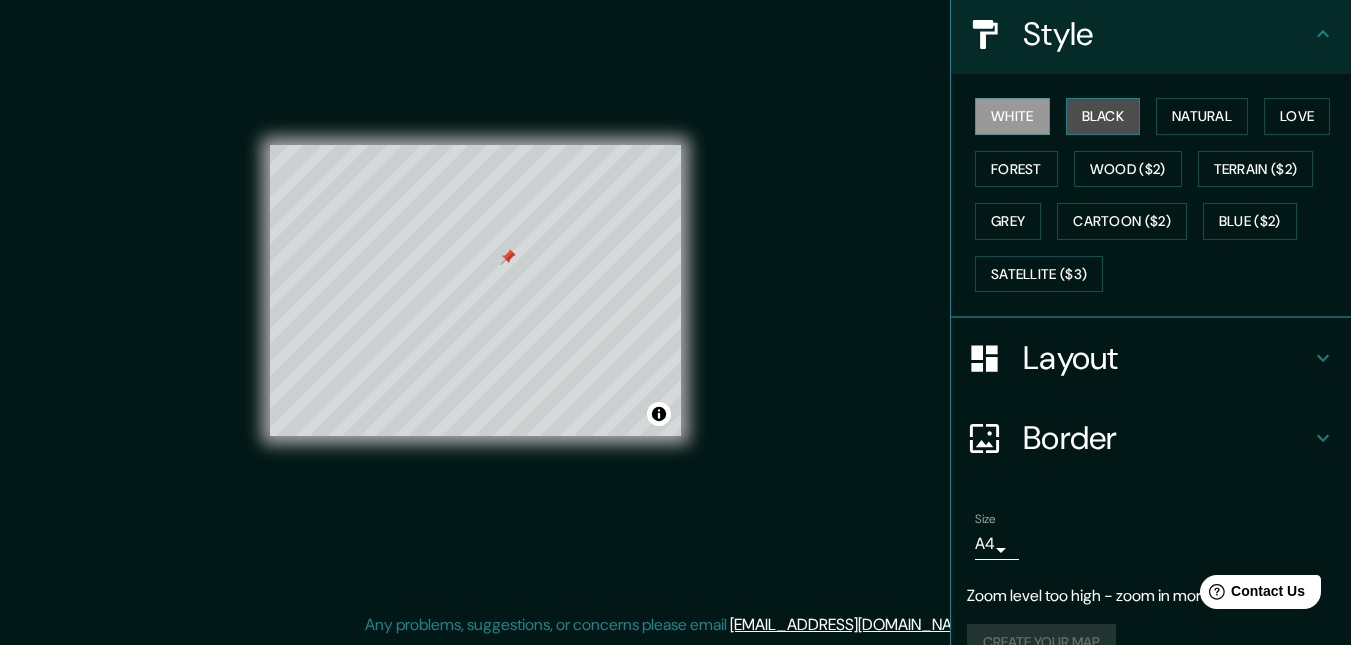 click on "Black" at bounding box center [1103, 116] 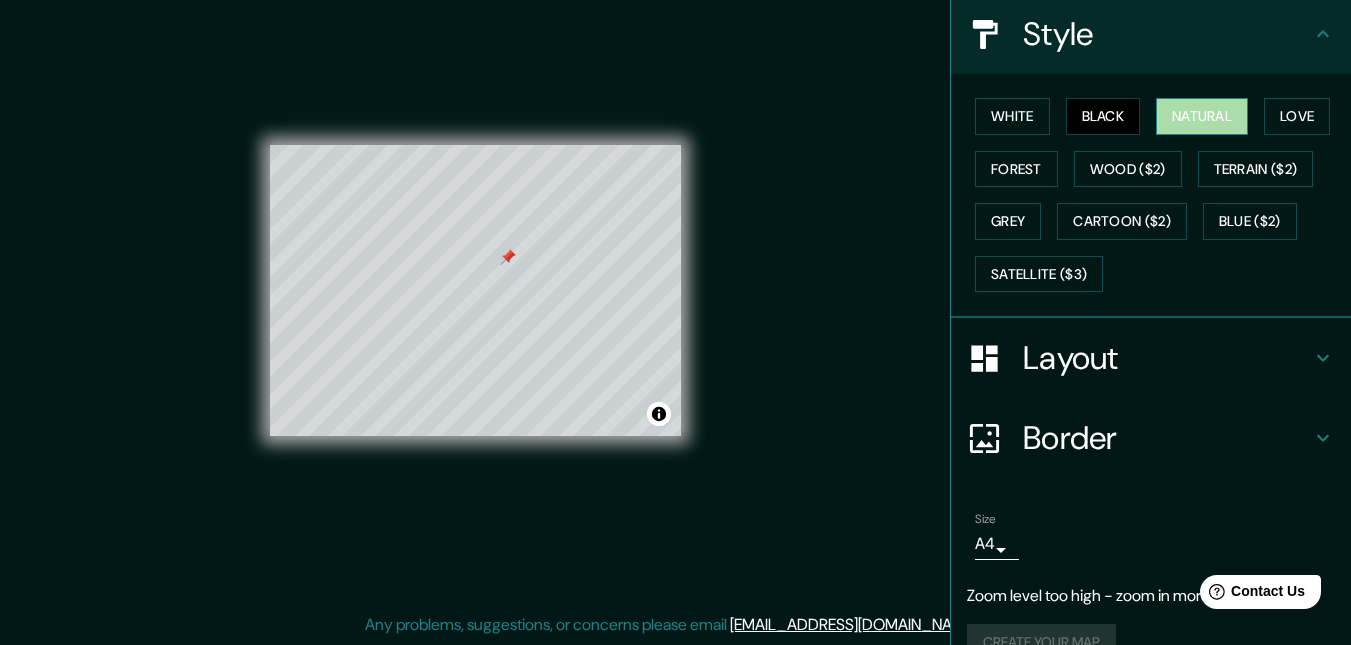 click on "Natural" at bounding box center [1202, 116] 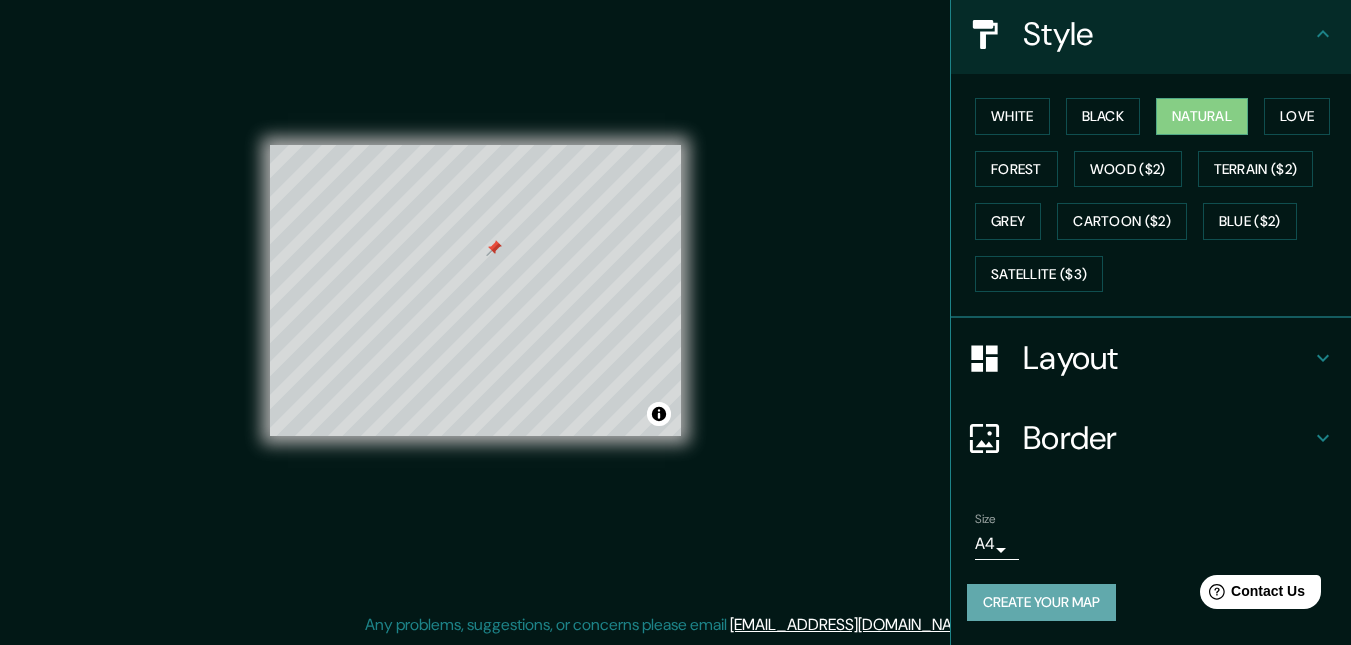 click on "Create your map" at bounding box center (1041, 602) 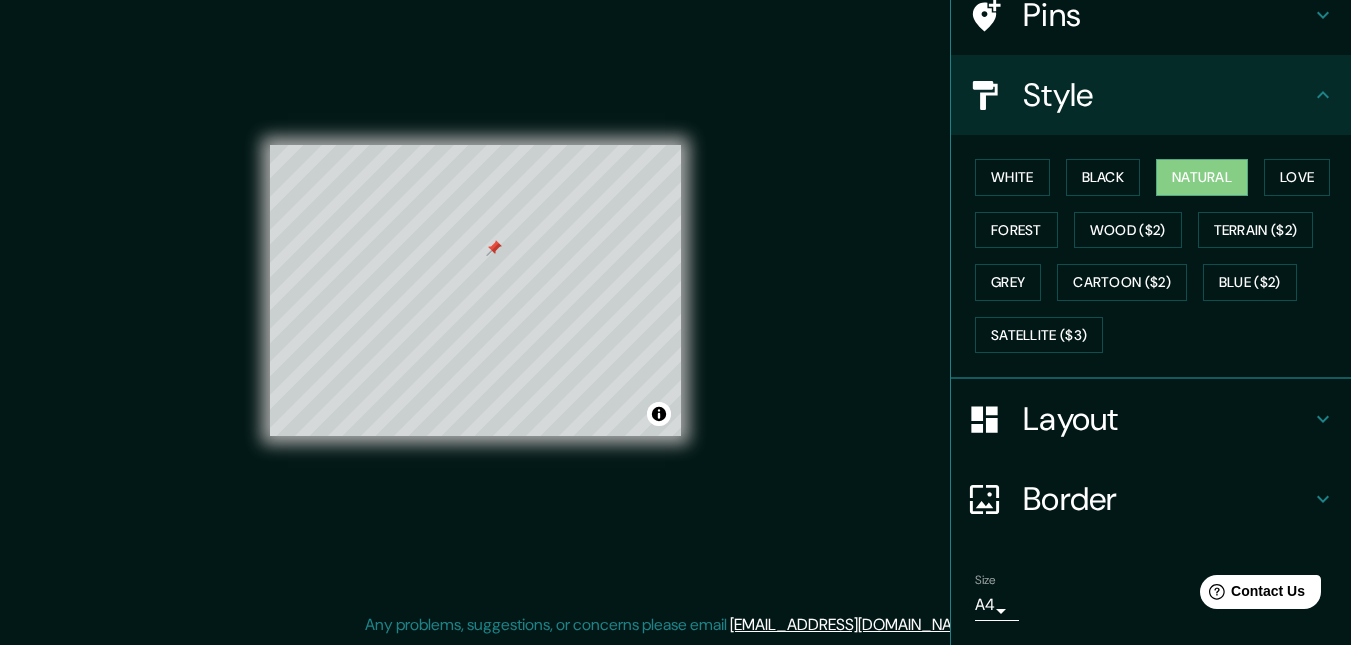 click on "Layout" at bounding box center (1167, 419) 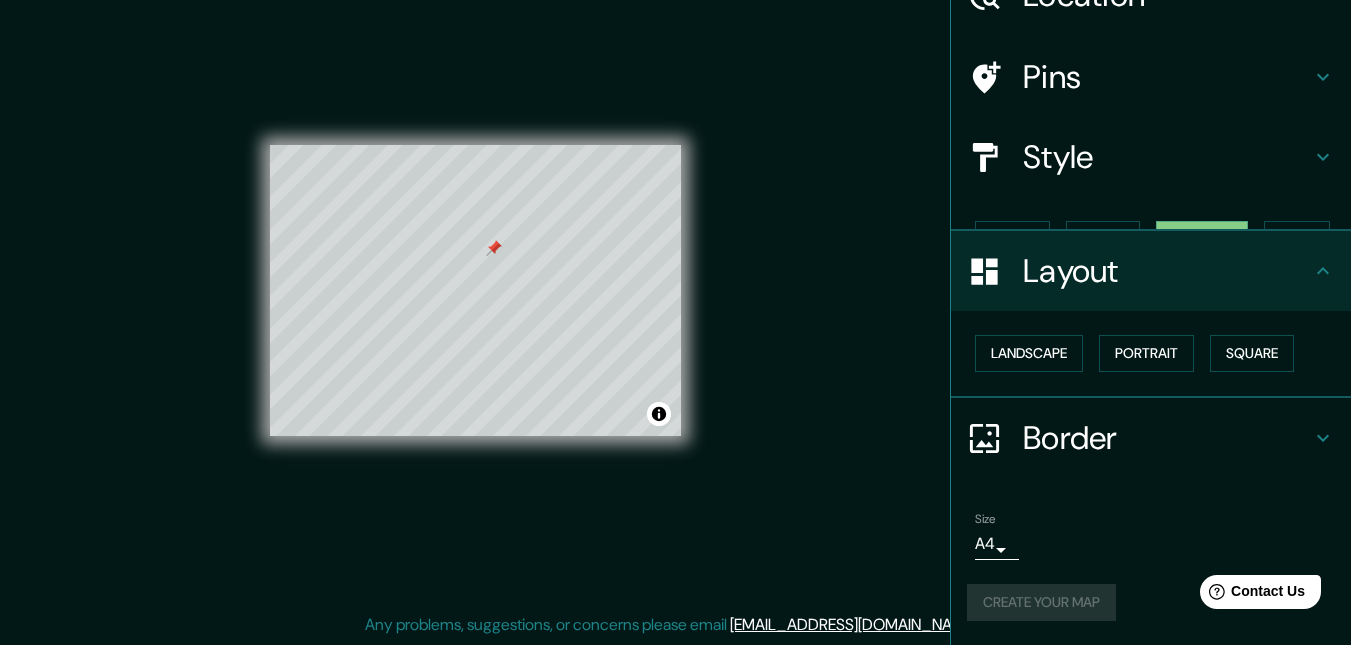 scroll, scrollTop: 74, scrollLeft: 0, axis: vertical 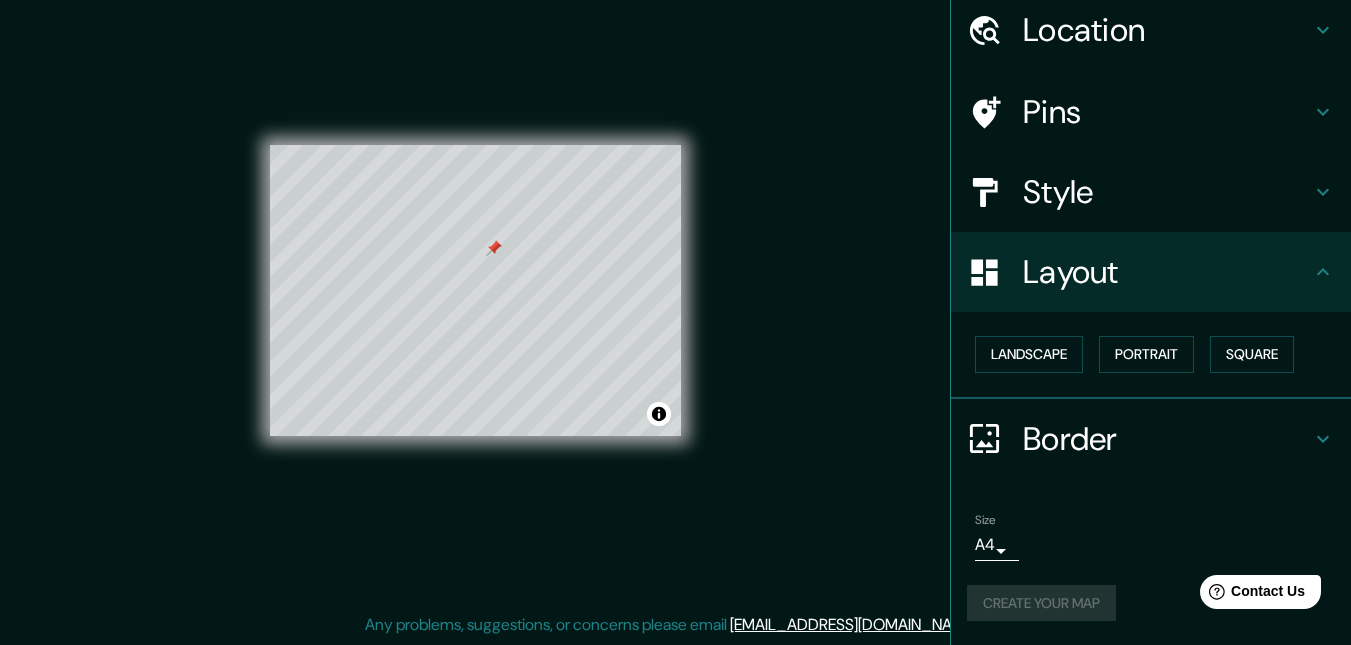 click on "Border" at bounding box center [1167, 439] 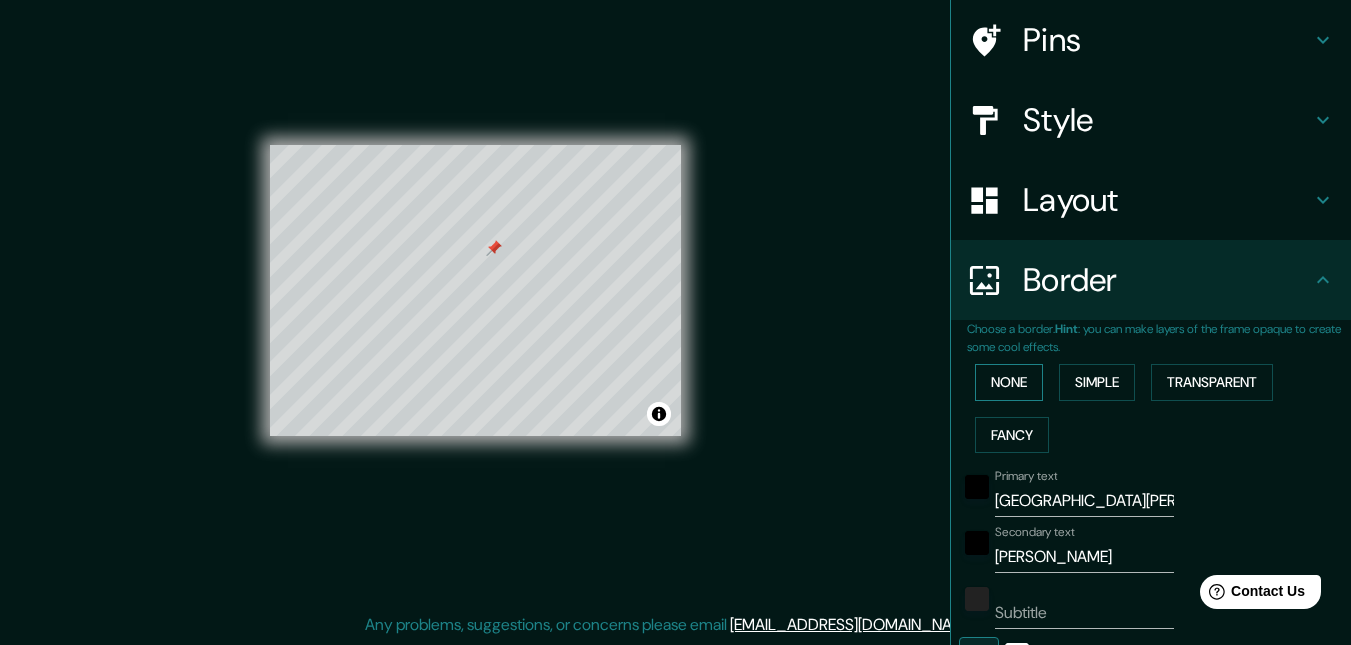 click on "None" at bounding box center (1009, 382) 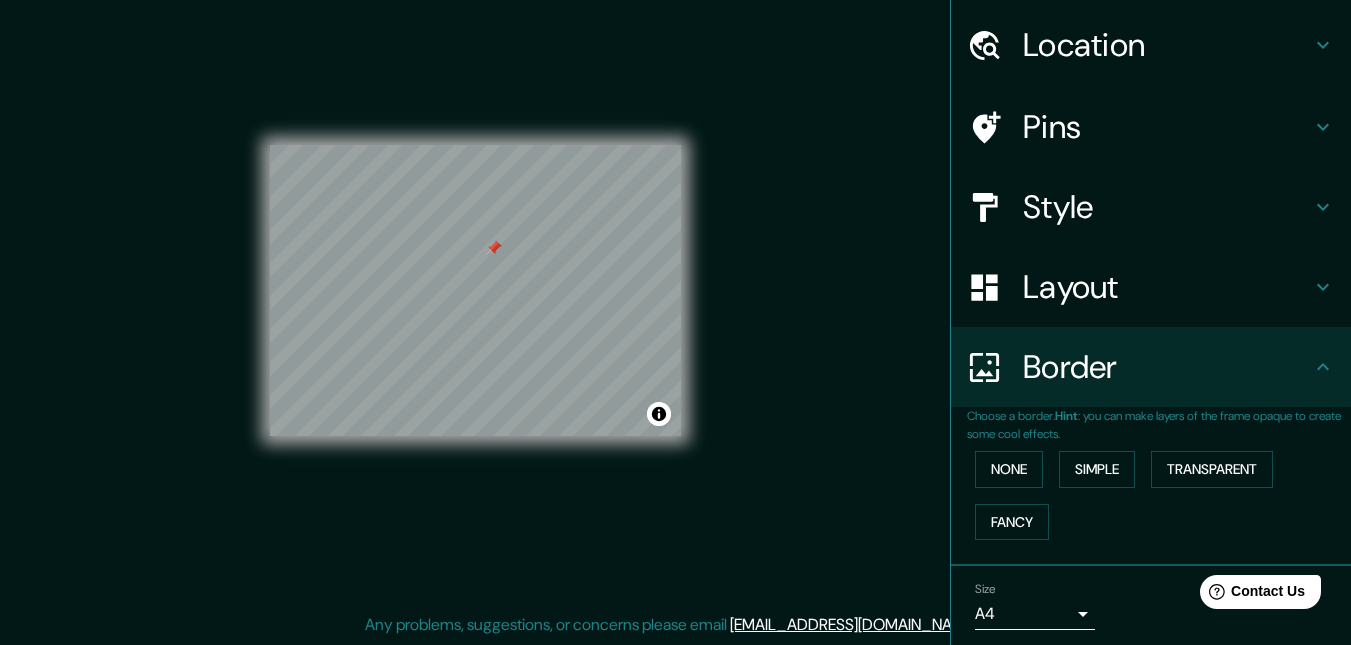 scroll, scrollTop: 129, scrollLeft: 0, axis: vertical 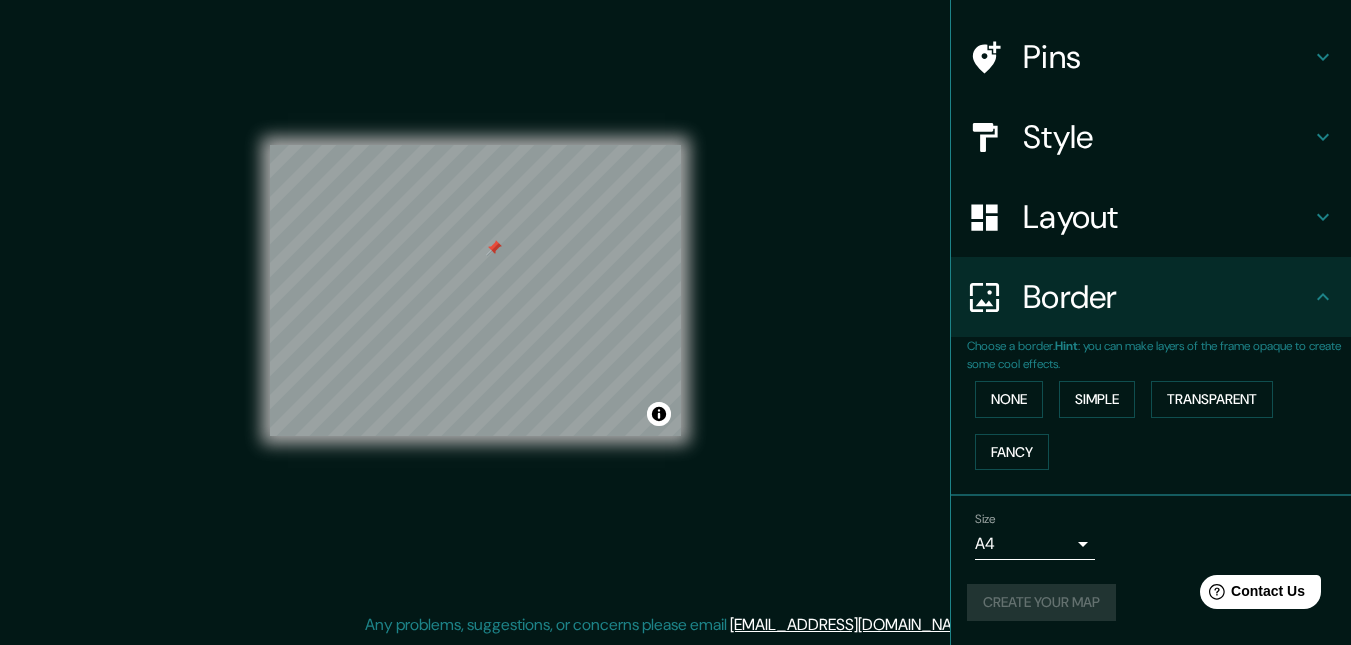 click on "Mappin Location [GEOGRAPHIC_DATA][PERSON_NAME], [GEOGRAPHIC_DATA][PERSON_NAME], [GEOGRAPHIC_DATA] Pins Style Layout Border Choose a border.  Hint : you can make layers of the frame opaque to create some cool effects. None Simple Transparent Fancy Size A4 single Create your map © Mapbox   © OpenStreetMap   Improve this map Any problems, suggestions, or concerns please email    [EMAIL_ADDRESS][DOMAIN_NAME] . . ." at bounding box center [675, 306] 